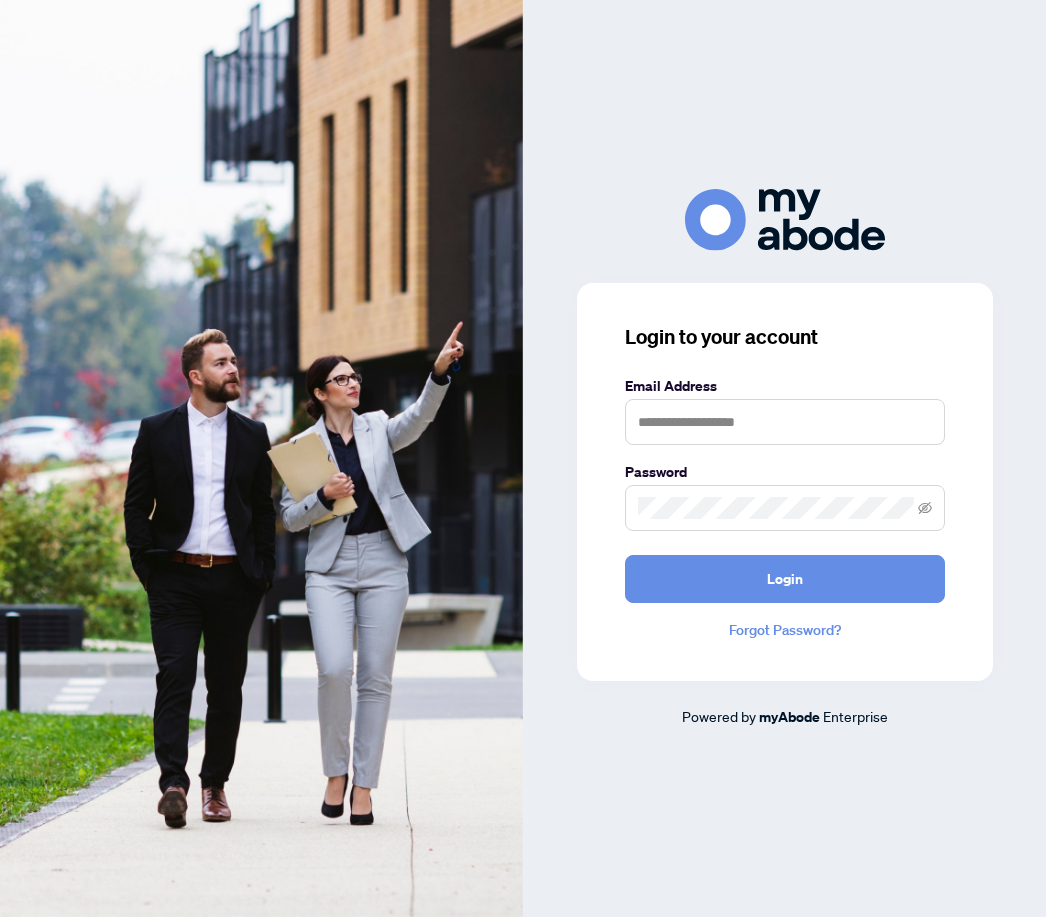 scroll, scrollTop: 0, scrollLeft: 0, axis: both 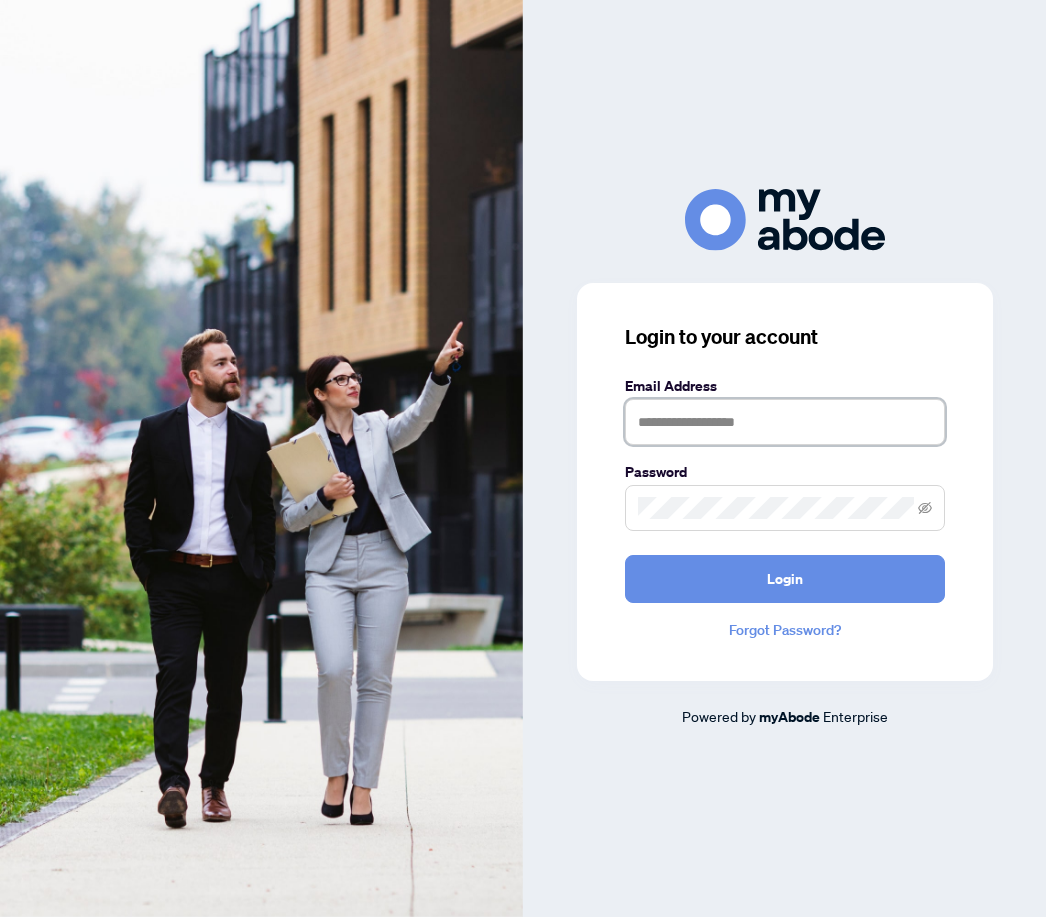 click at bounding box center [785, 422] 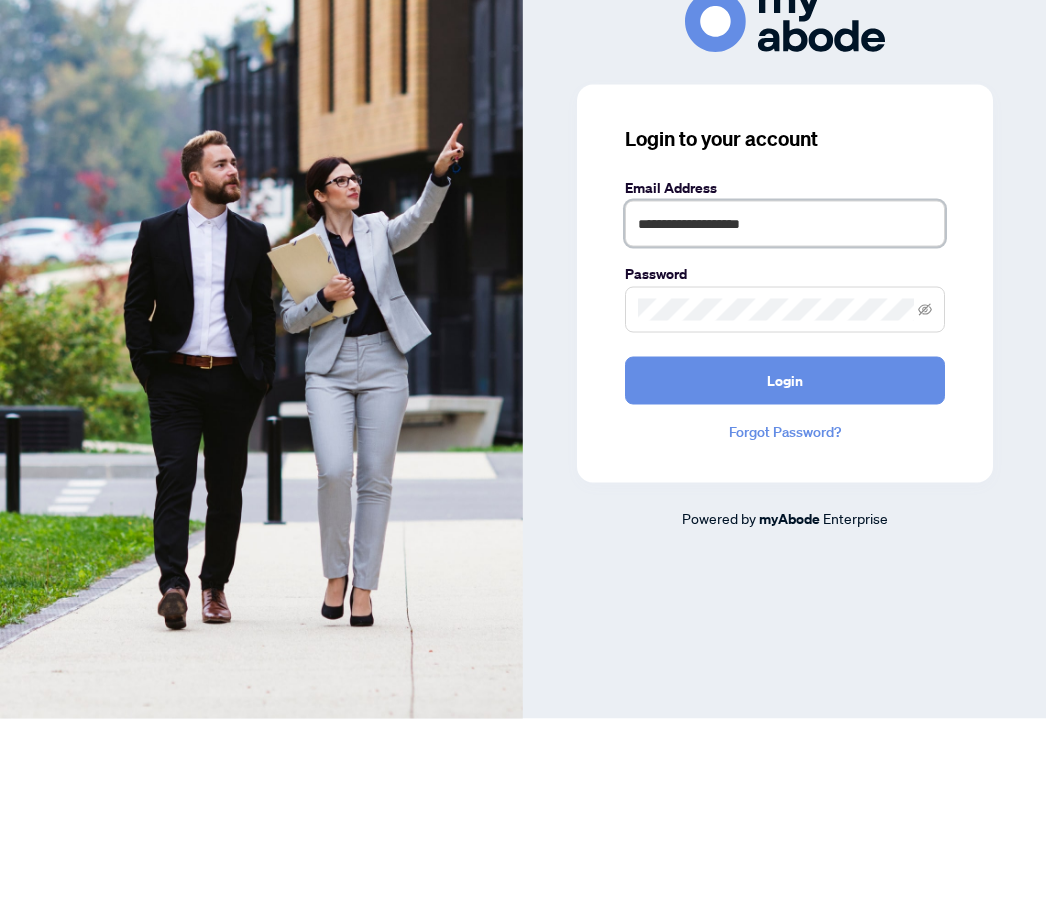 type on "**********" 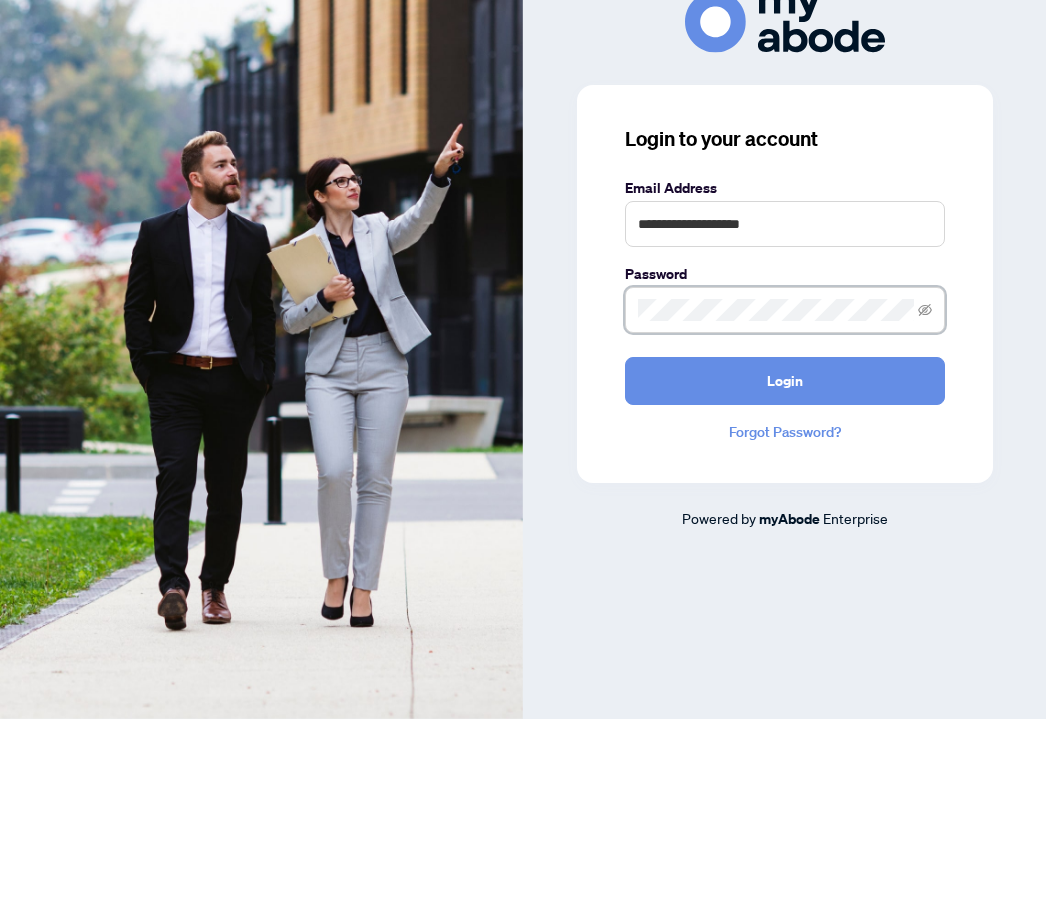 click on "Login" at bounding box center [785, 579] 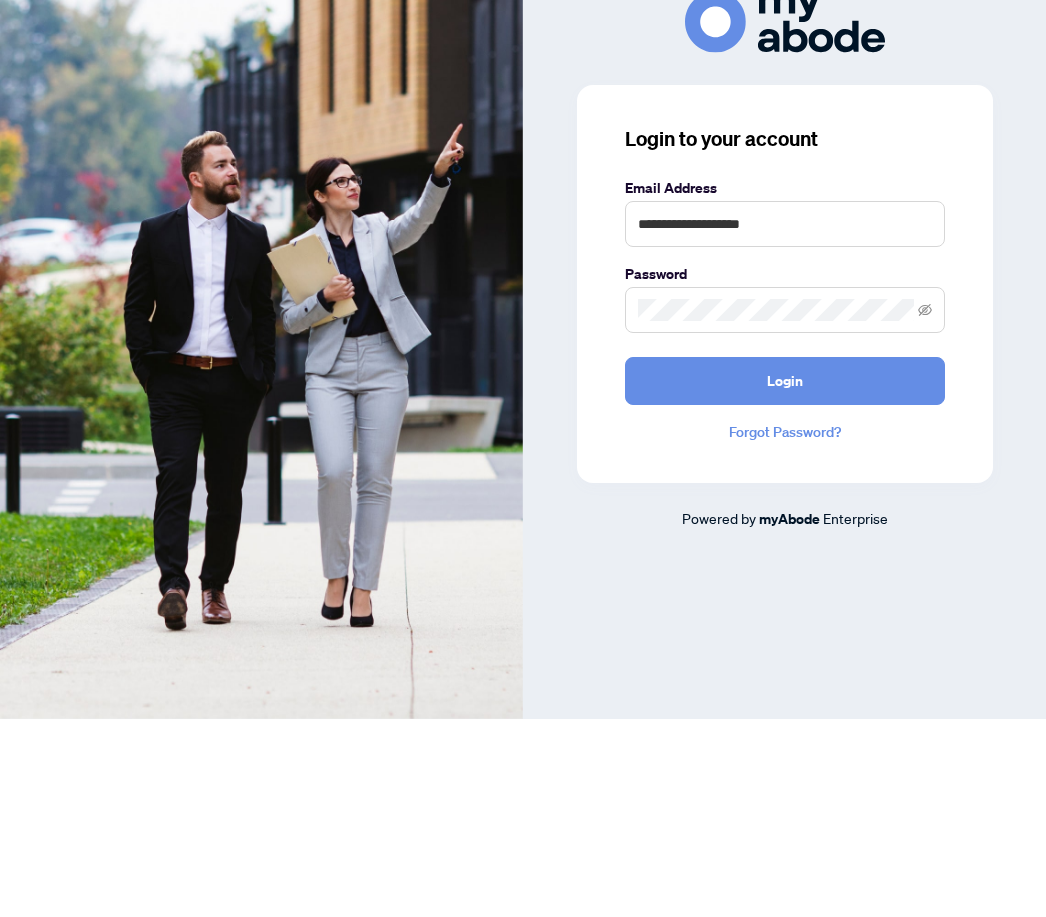 click on "Login" at bounding box center (785, 579) 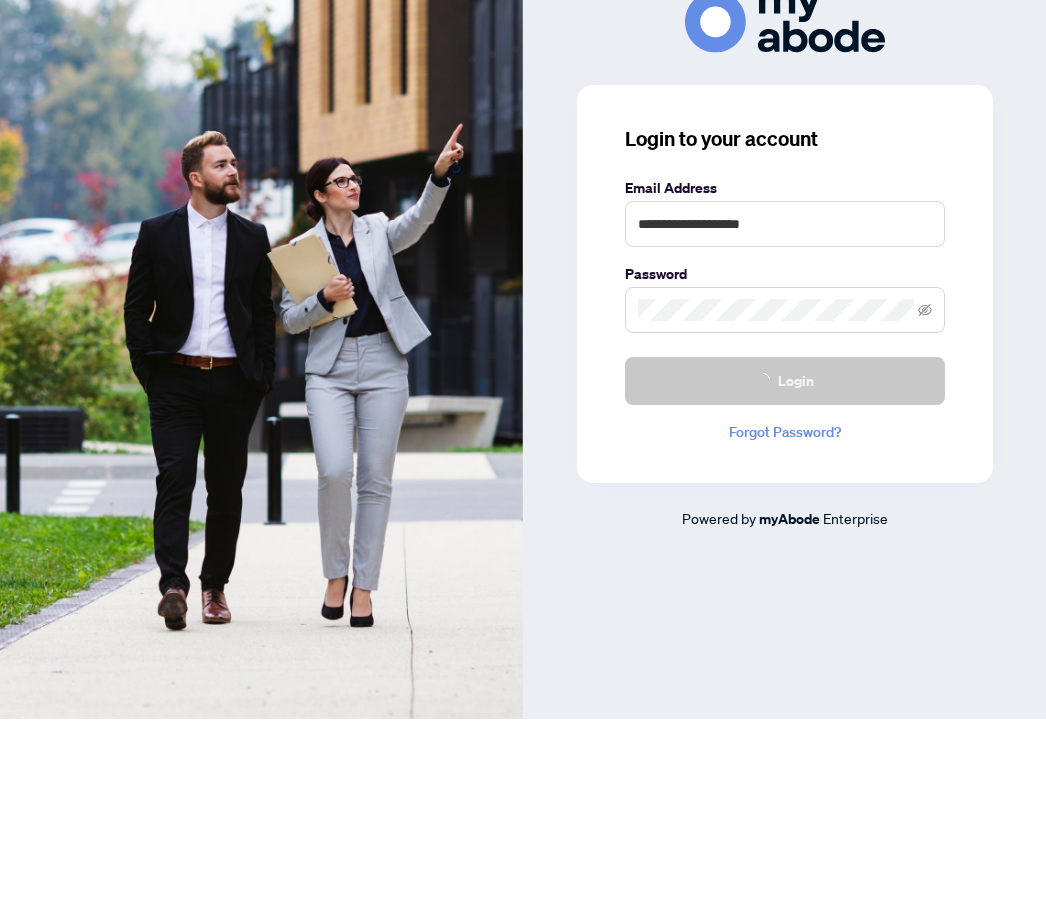 scroll, scrollTop: 64, scrollLeft: 0, axis: vertical 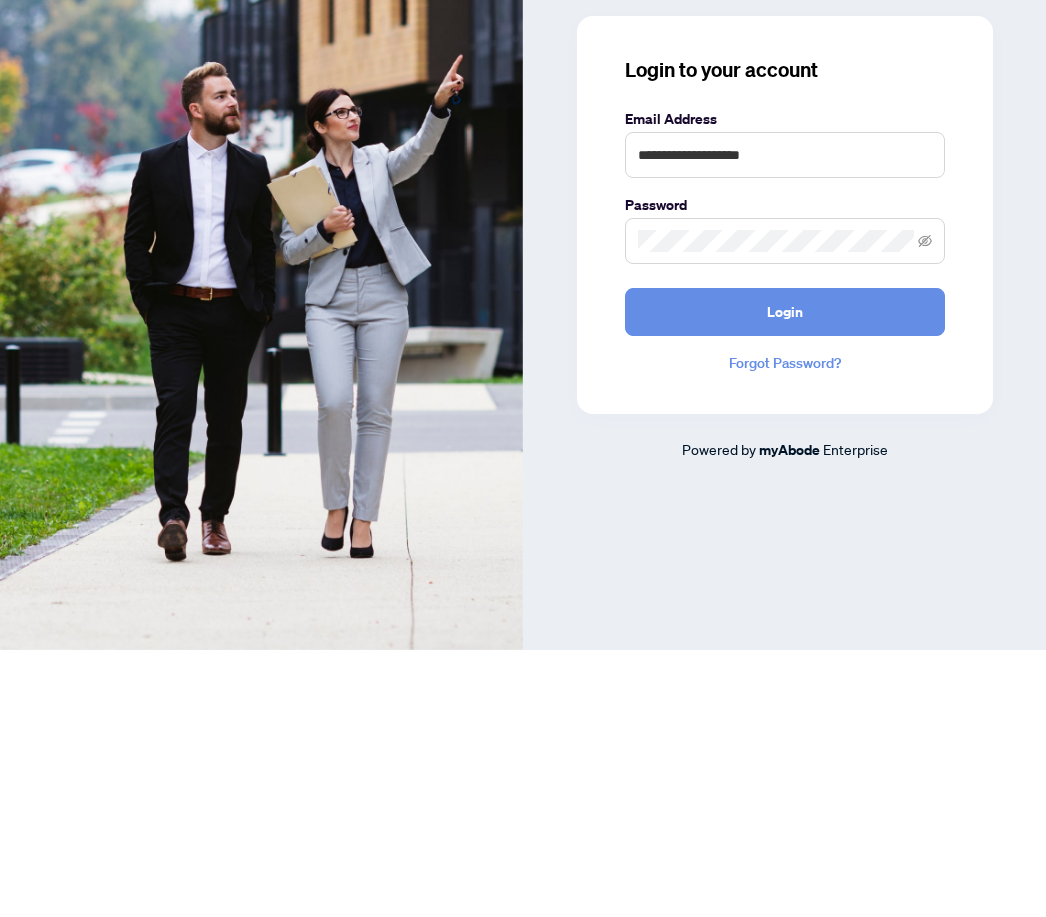 click on "Login" at bounding box center [785, 579] 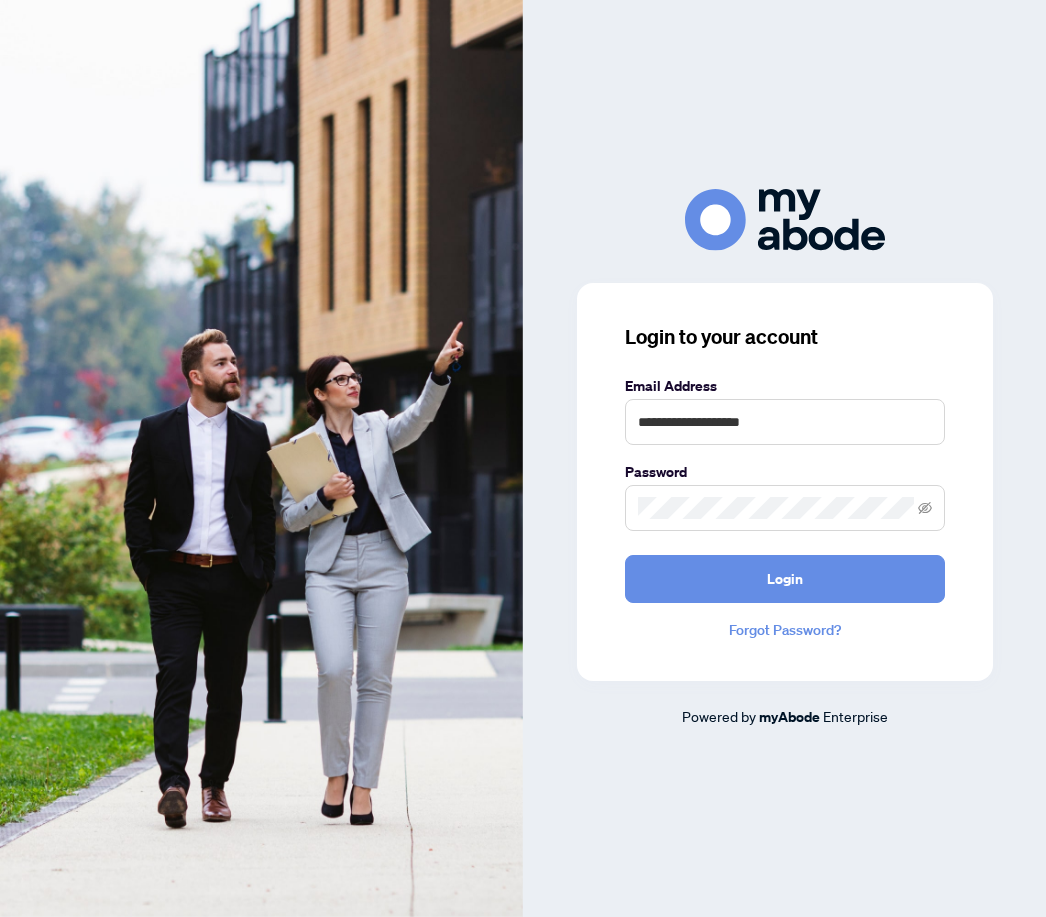 click 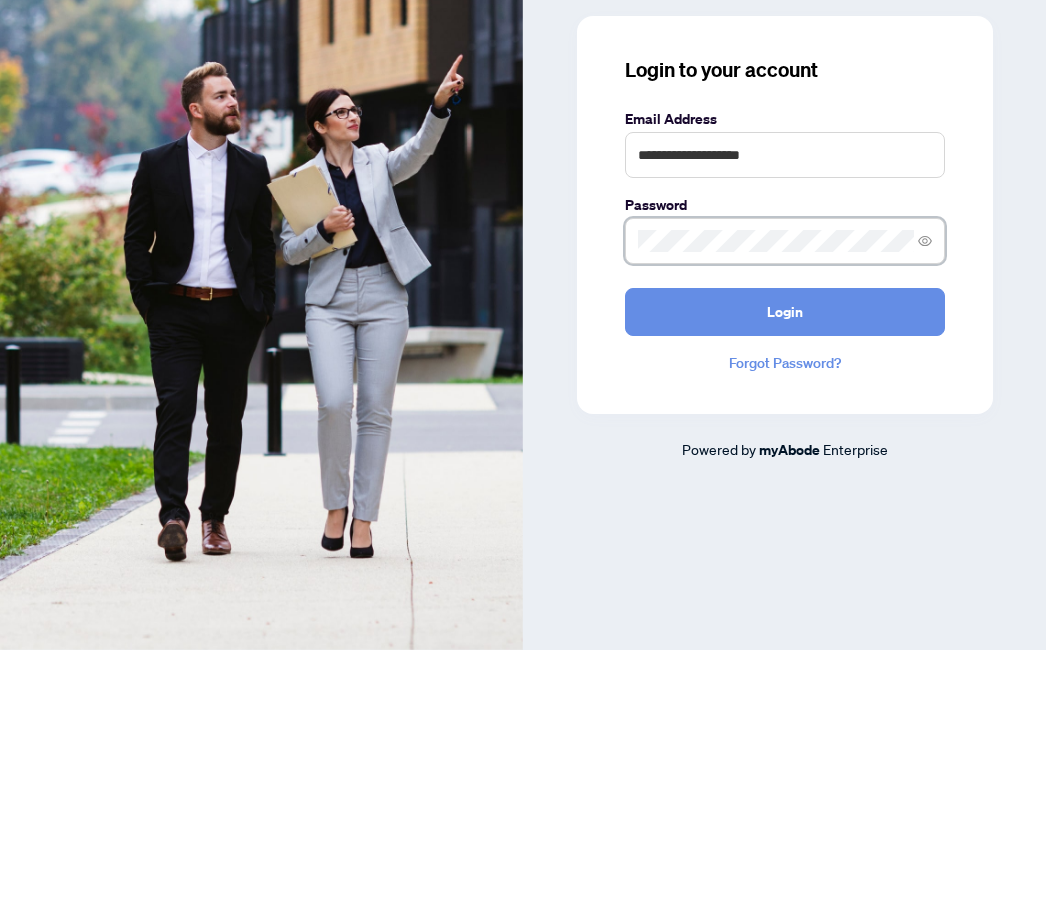 click 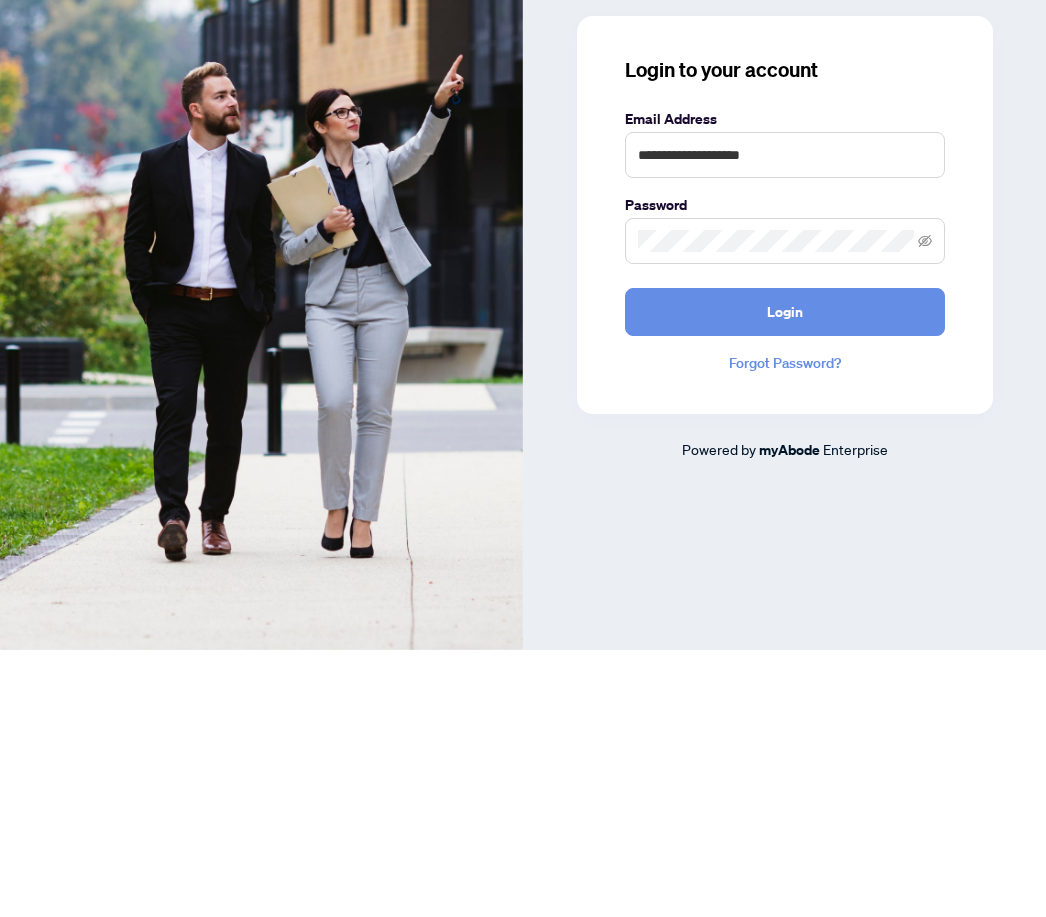 click on "Login" at bounding box center [785, 579] 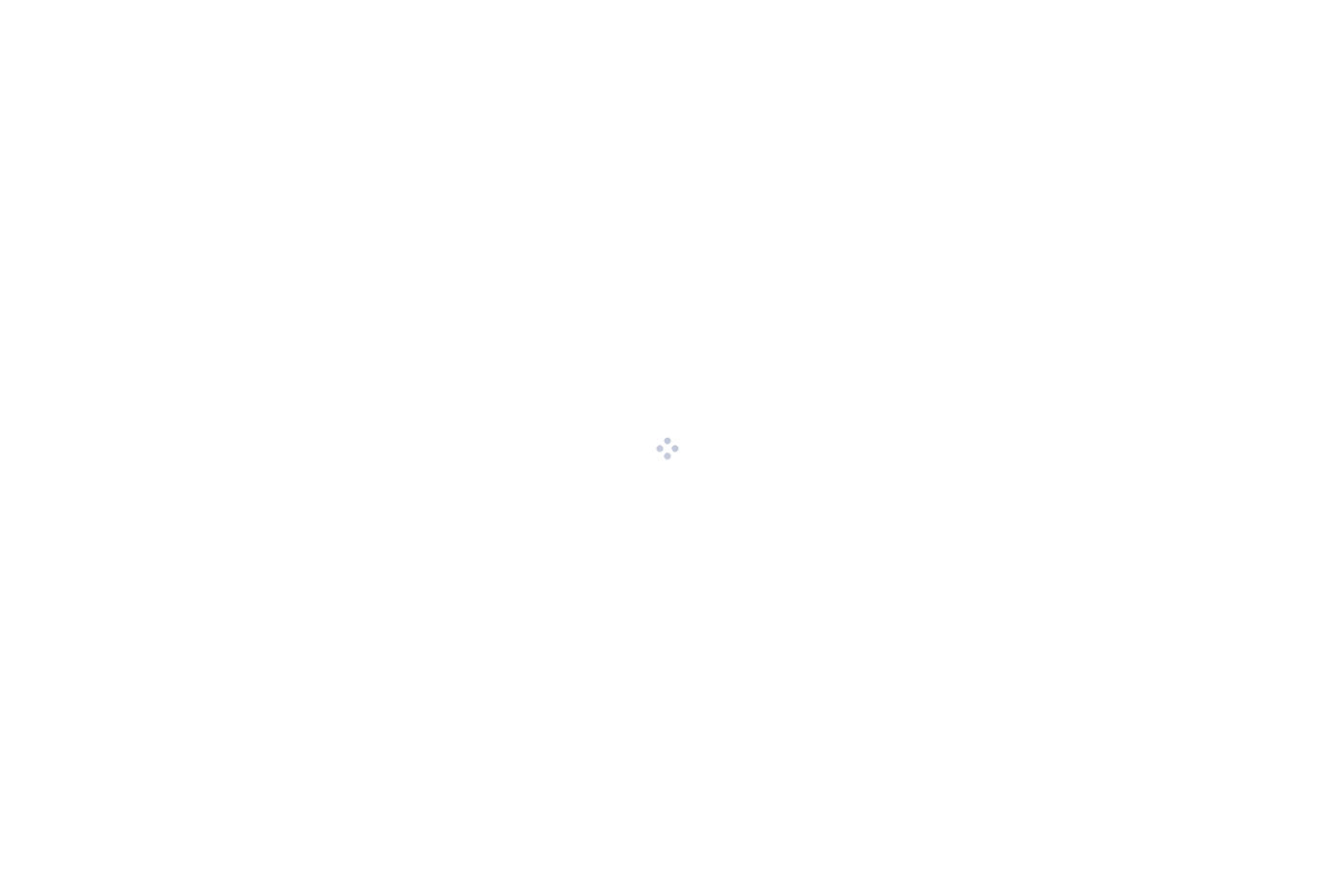 scroll, scrollTop: 0, scrollLeft: 0, axis: both 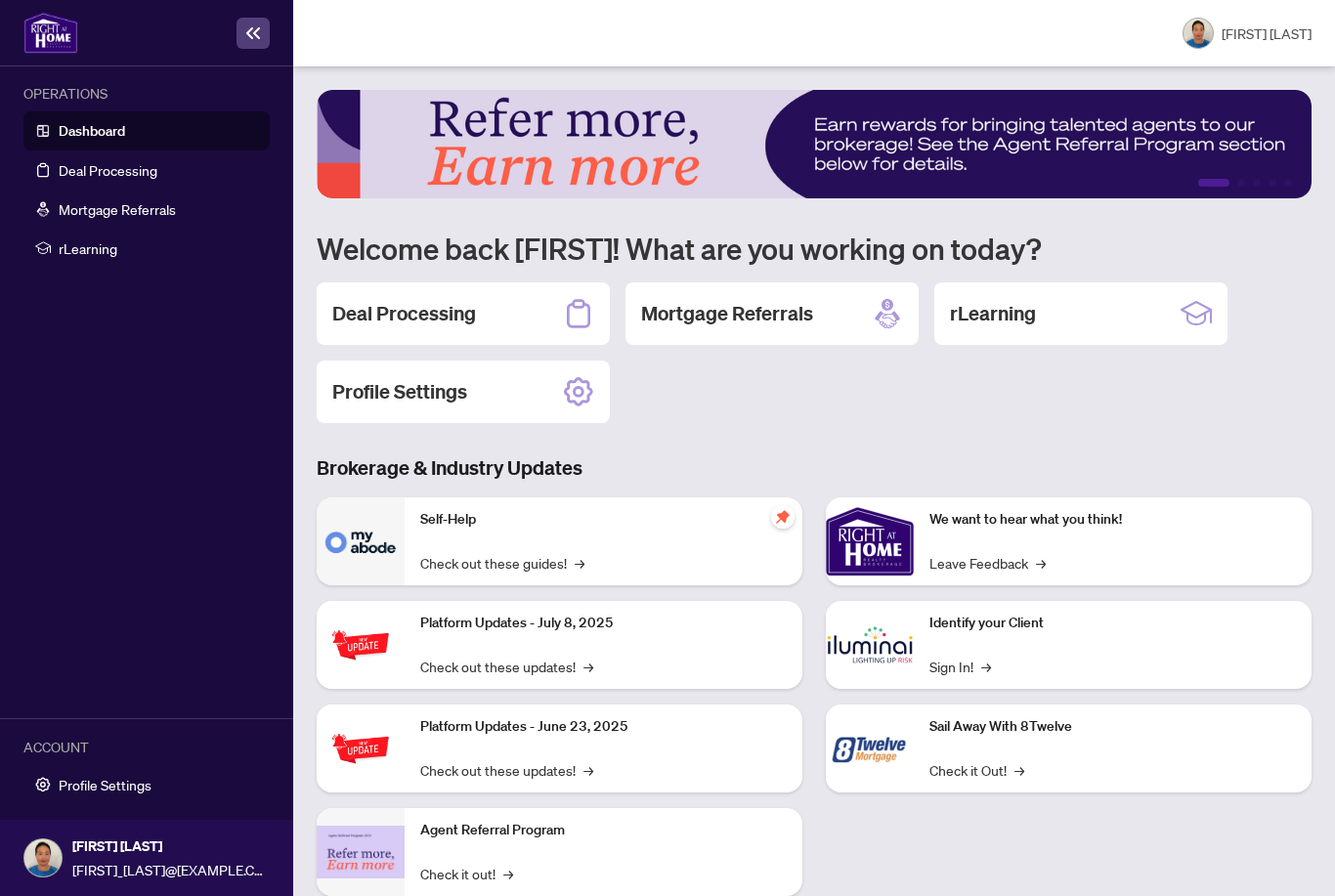 click on "Deal Processing" at bounding box center [463, 314] 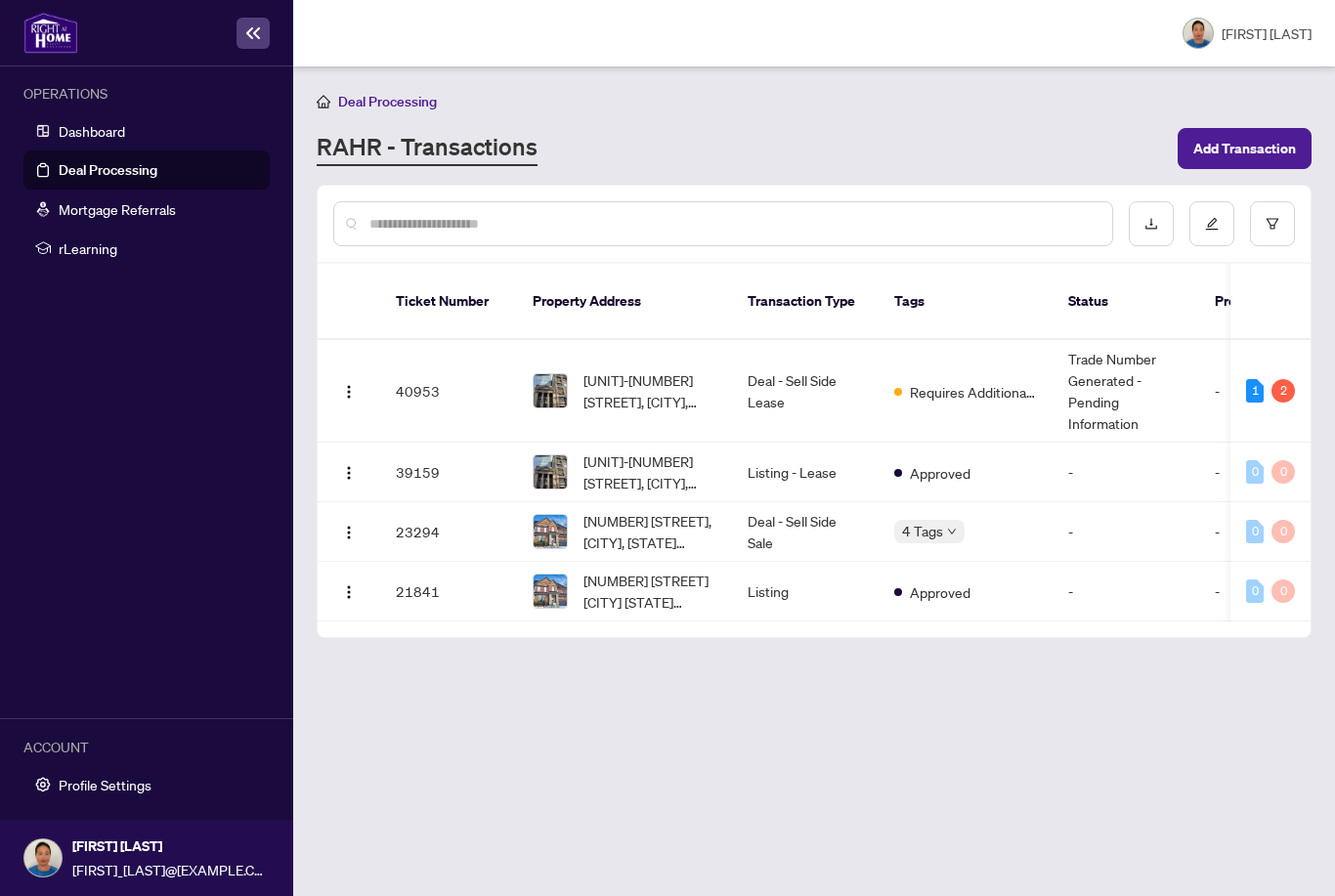 click on "Requires Additional Docs" at bounding box center [973, 392] 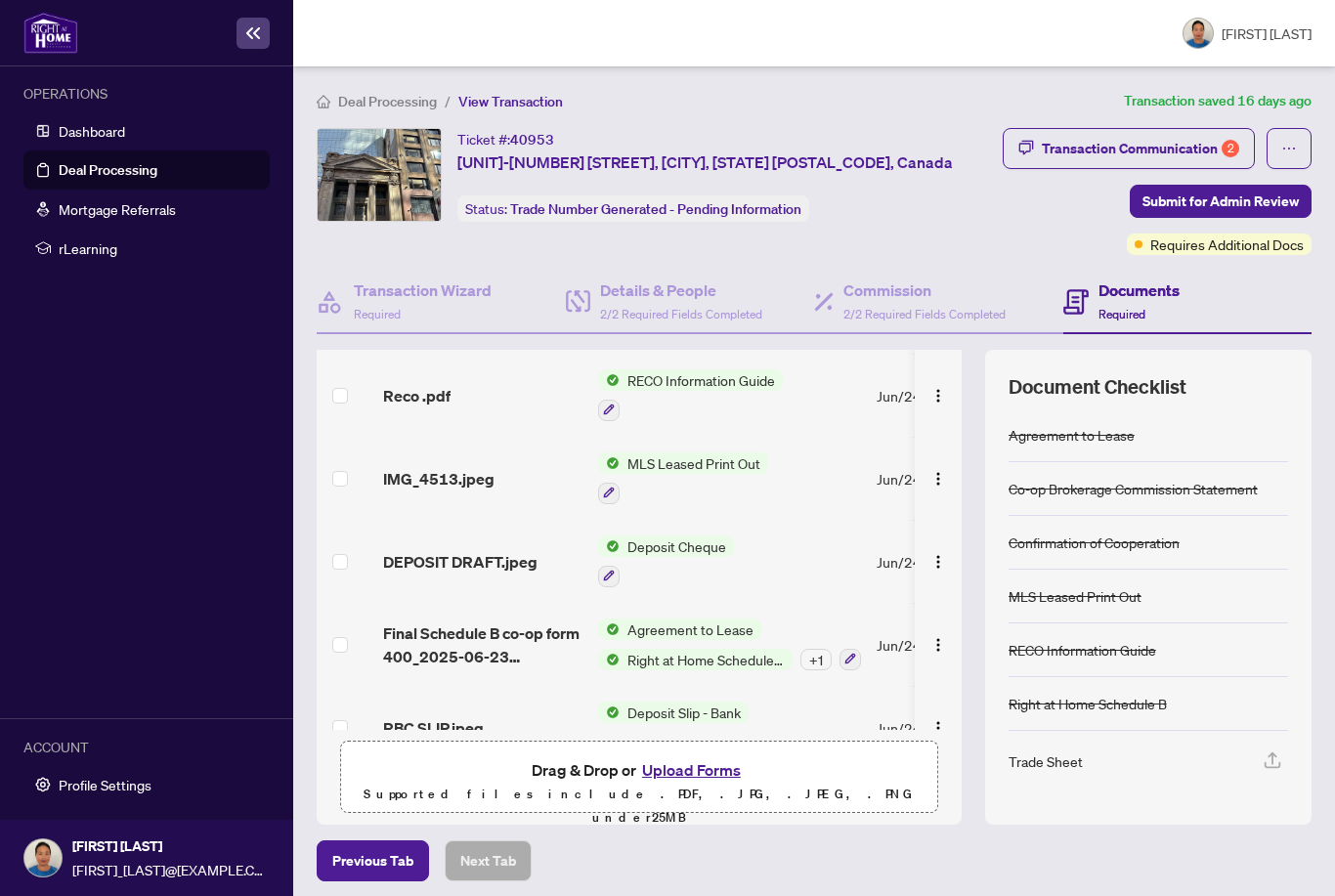 scroll, scrollTop: 372, scrollLeft: 0, axis: vertical 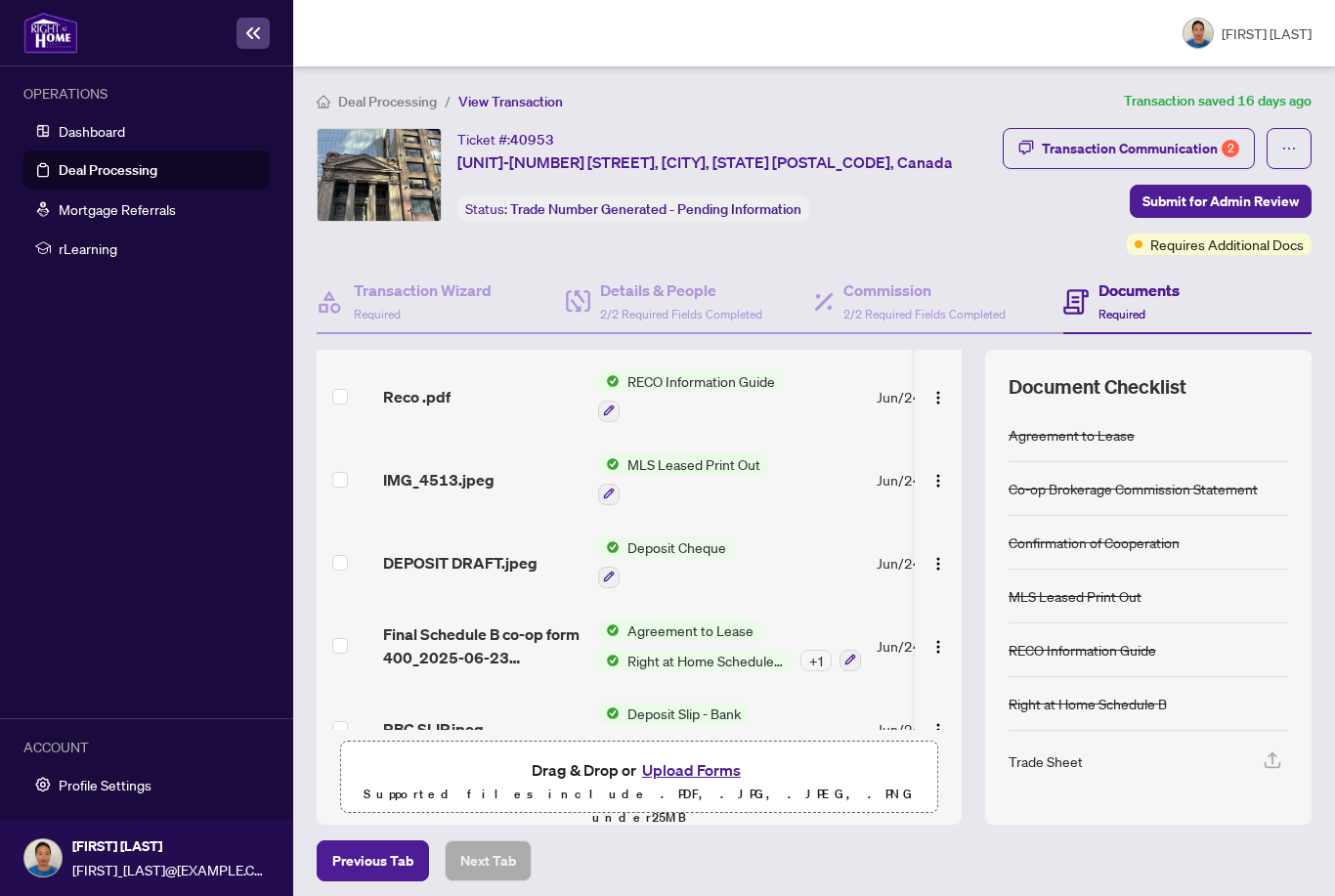 click on "Trade Sheet" at bounding box center (1046, 761) 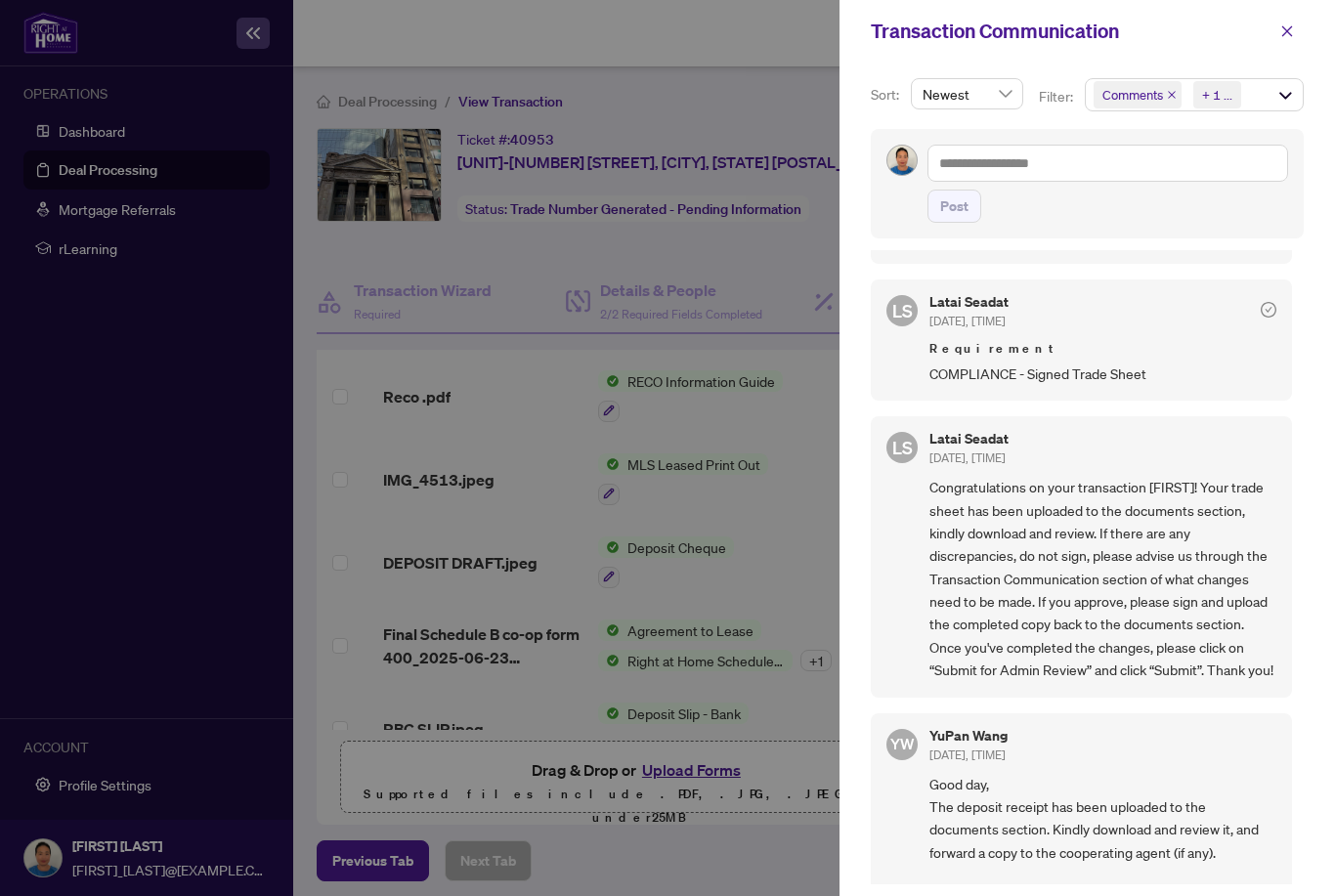 scroll, scrollTop: 258, scrollLeft: 0, axis: vertical 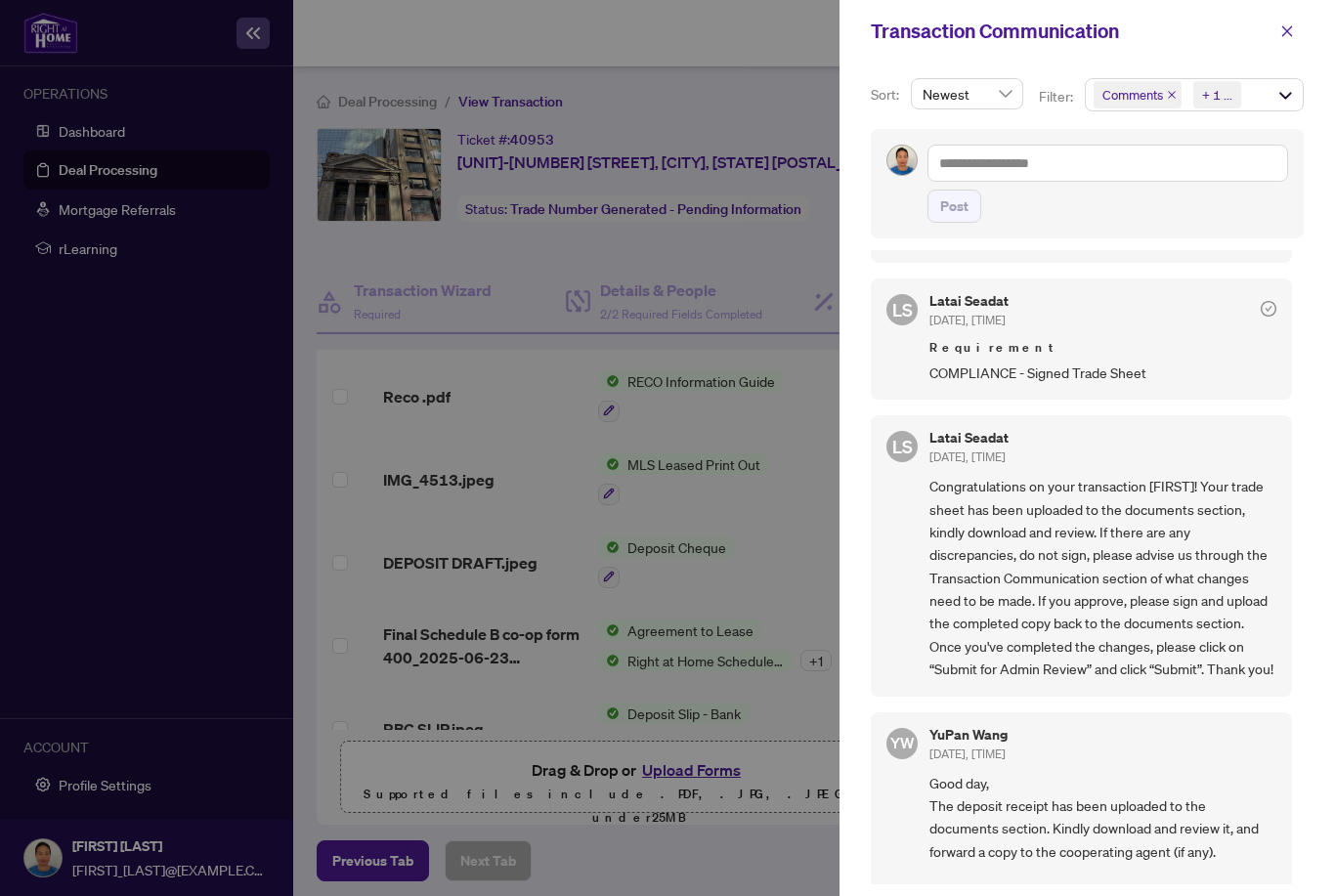 click at bounding box center (668, 448) 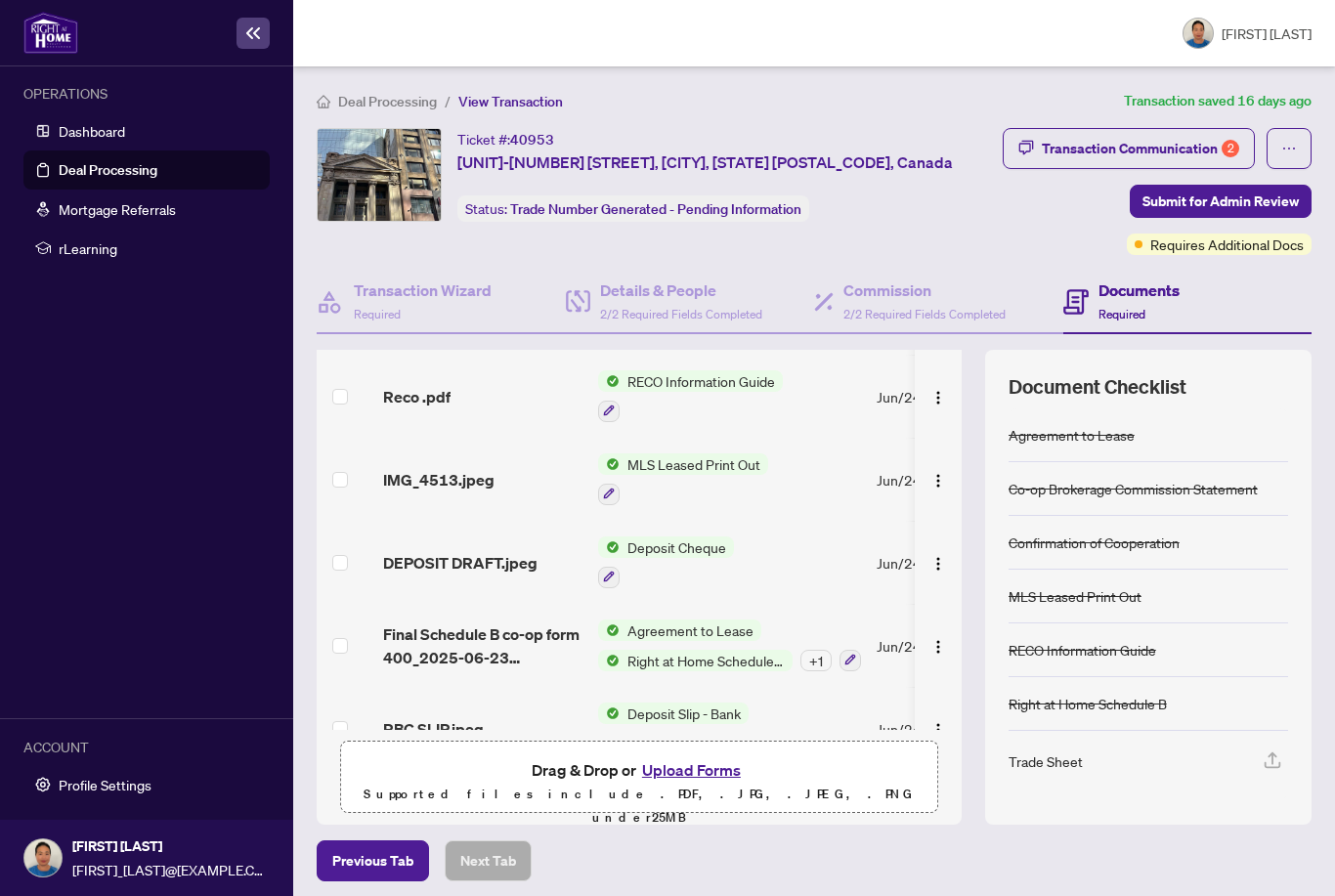 click on "Trade Sheet" at bounding box center [1148, 761] 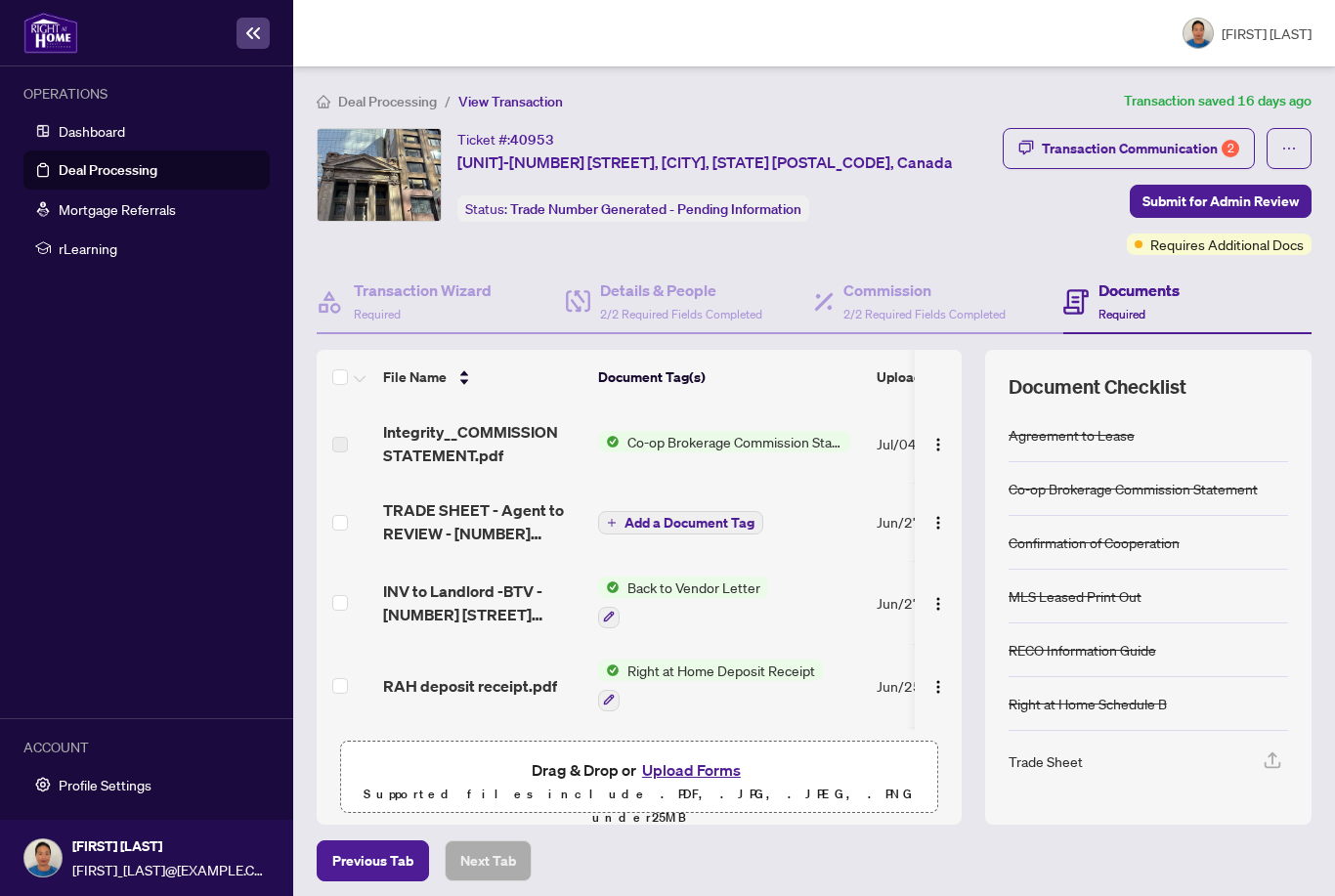 scroll, scrollTop: 0, scrollLeft: 0, axis: both 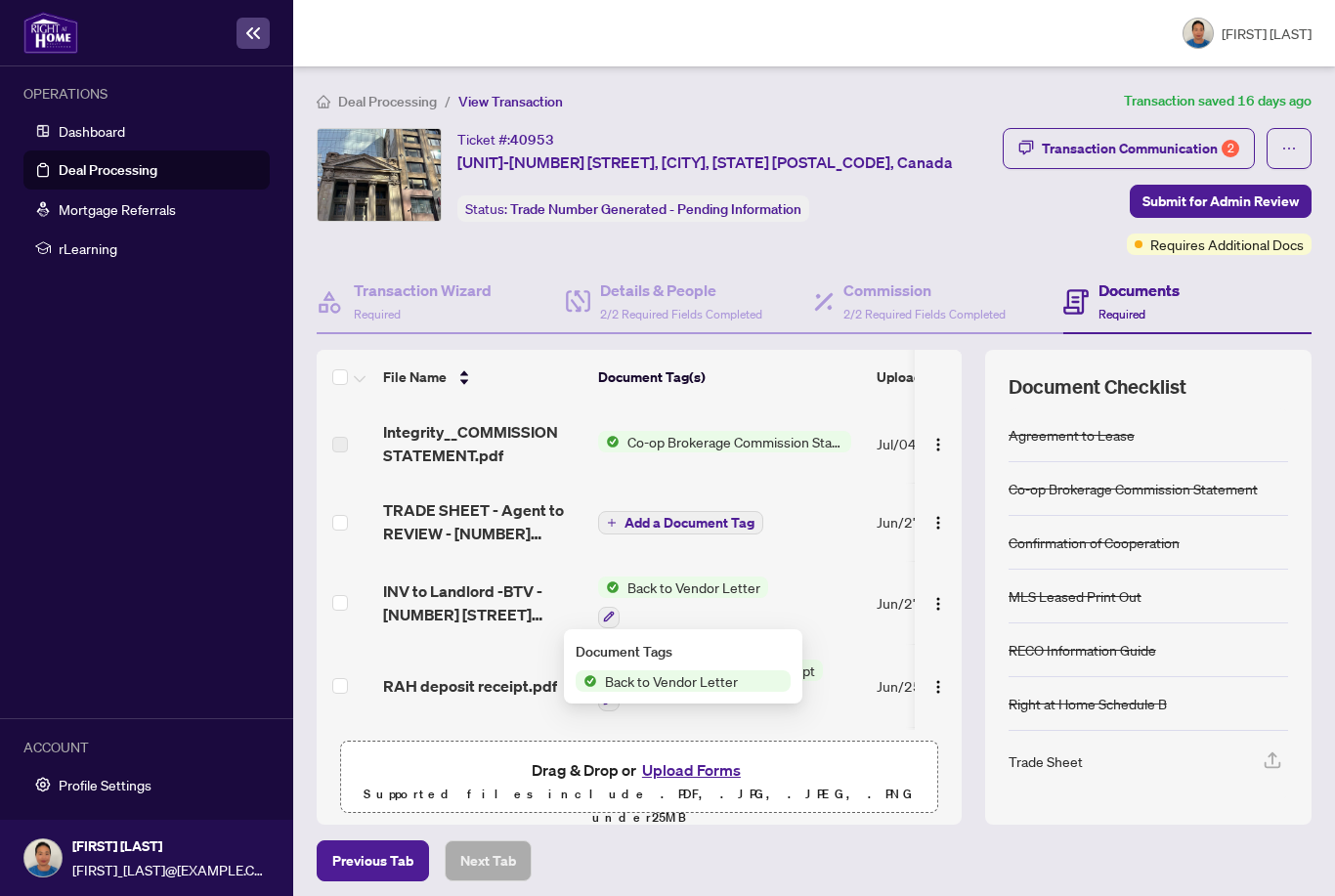 click on "INV to Landlord -BTV - [NUMBER] [STREET] [UNIT].pdf" at bounding box center [483, 603] 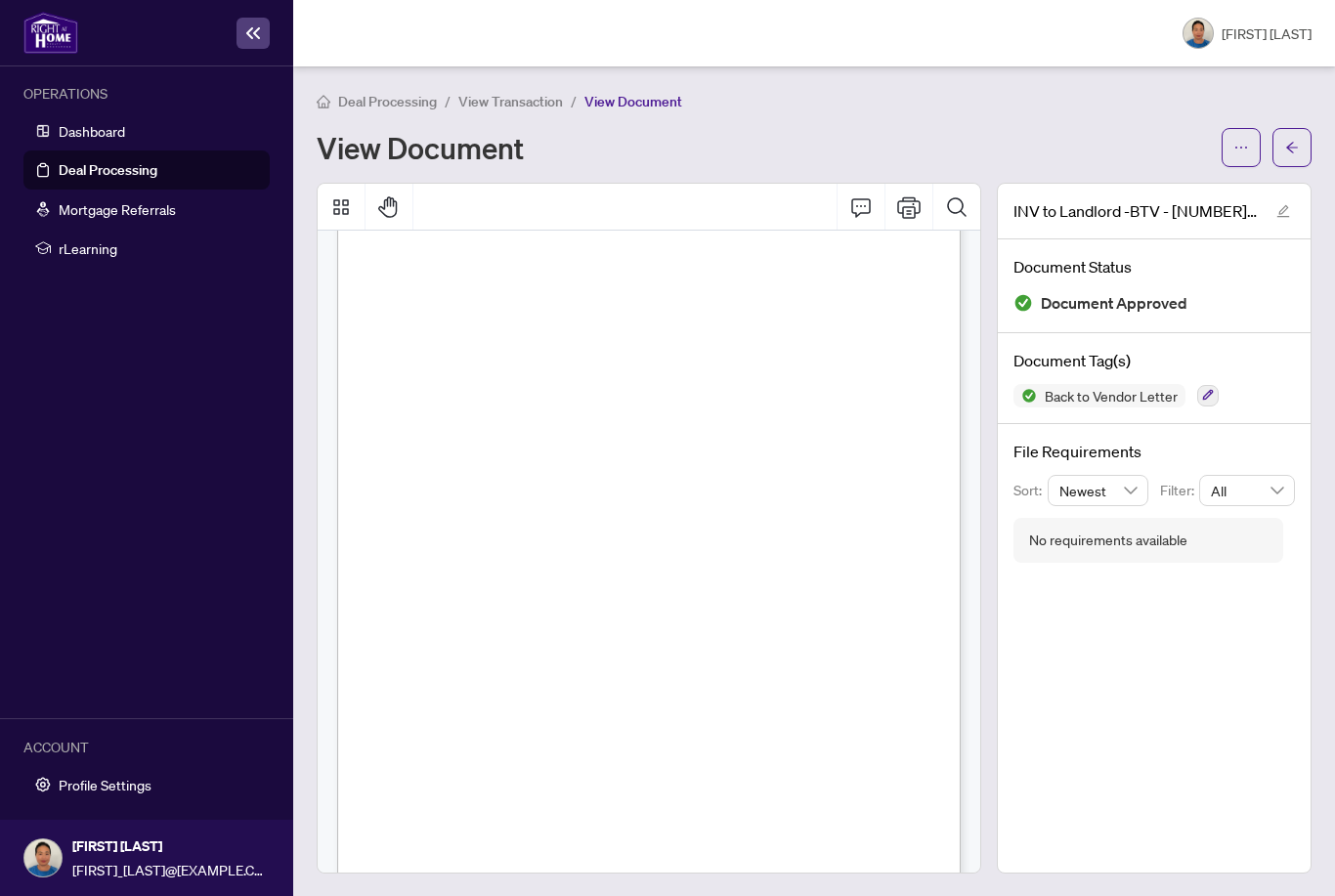 scroll, scrollTop: 46, scrollLeft: 0, axis: vertical 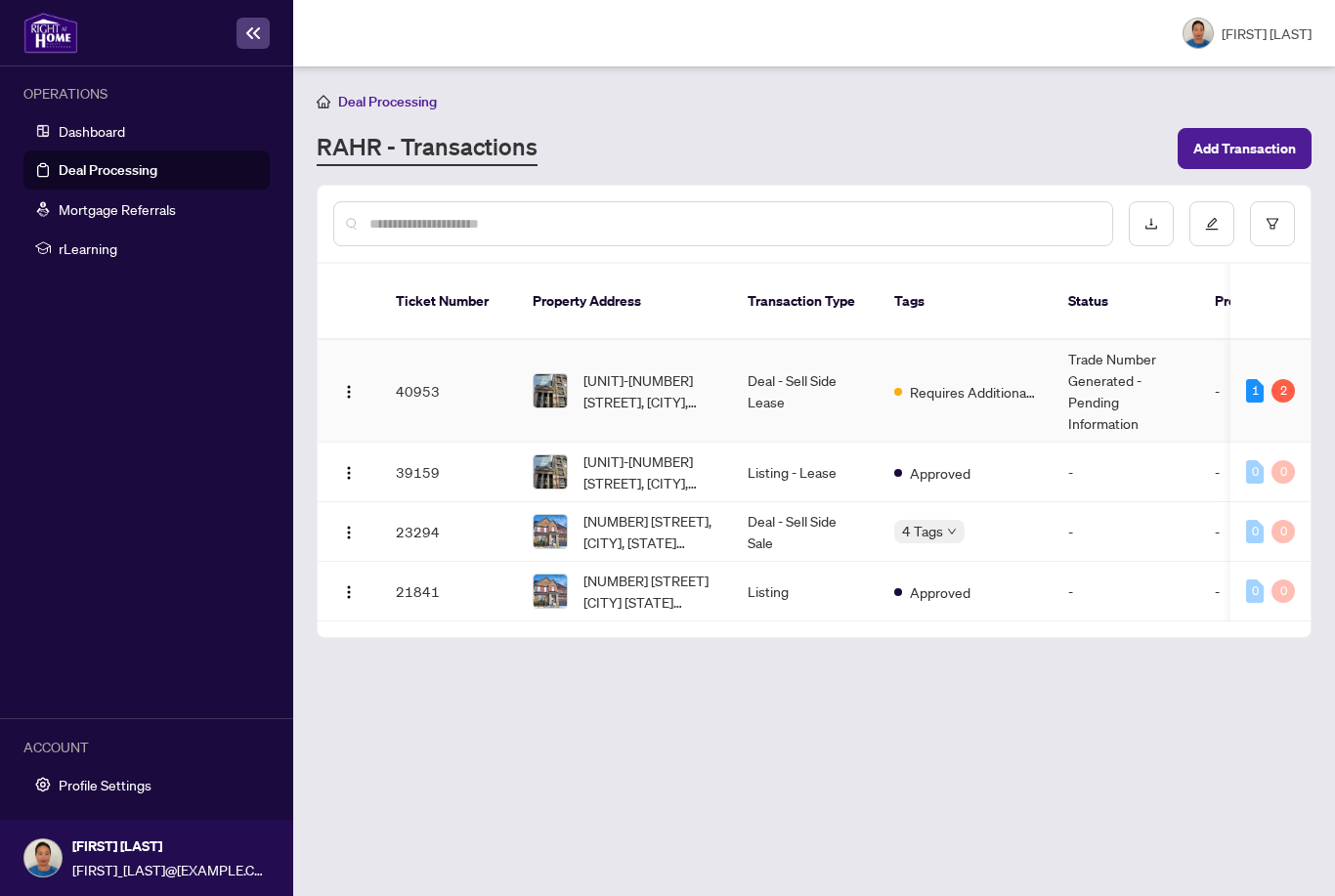 click on "[UNIT]-[NUMBER] [STREET], [CITY], [STATE] [POSTAL_CODE], Canada" at bounding box center [650, 391] 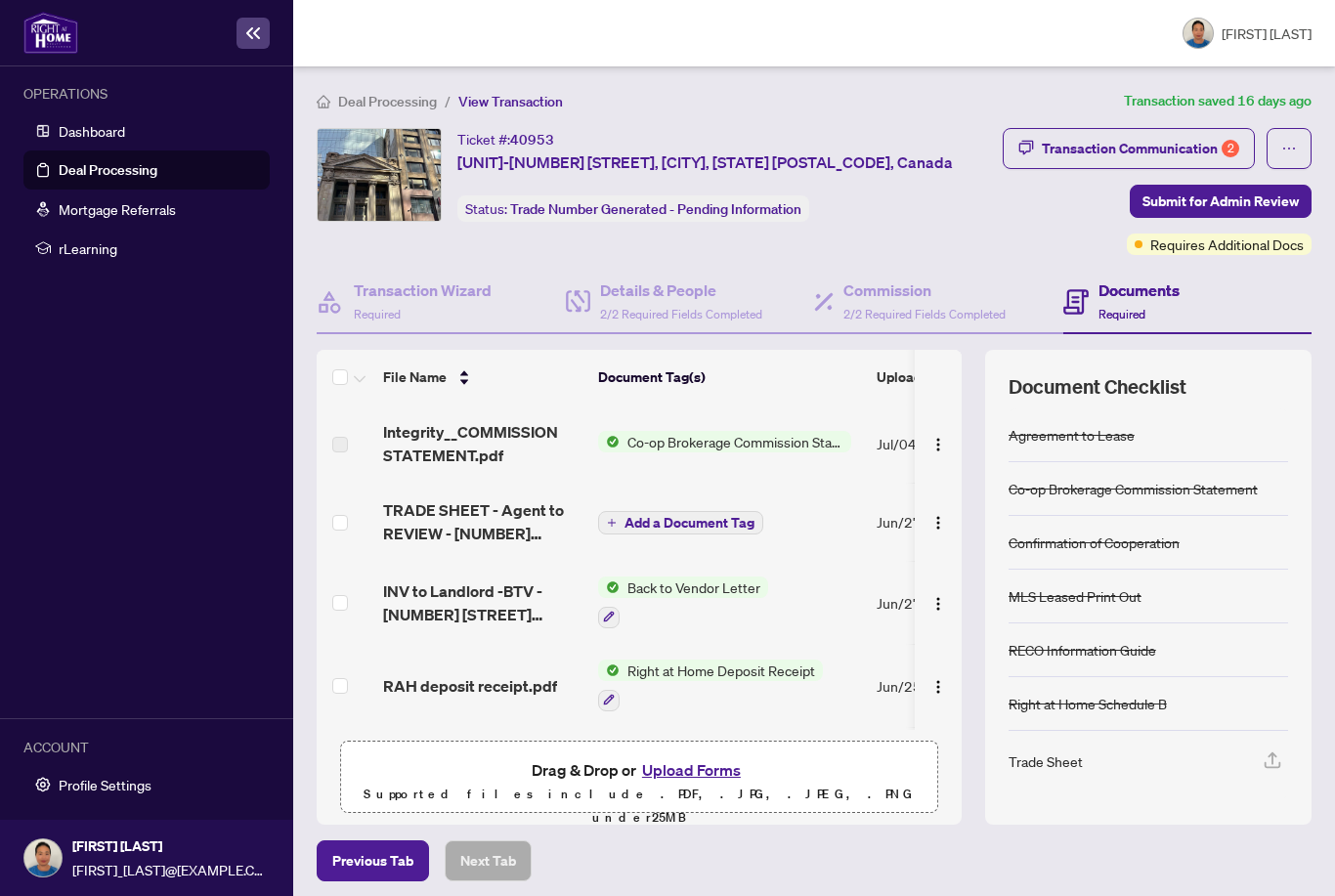 click on "Trade Sheet" at bounding box center [1046, 761] 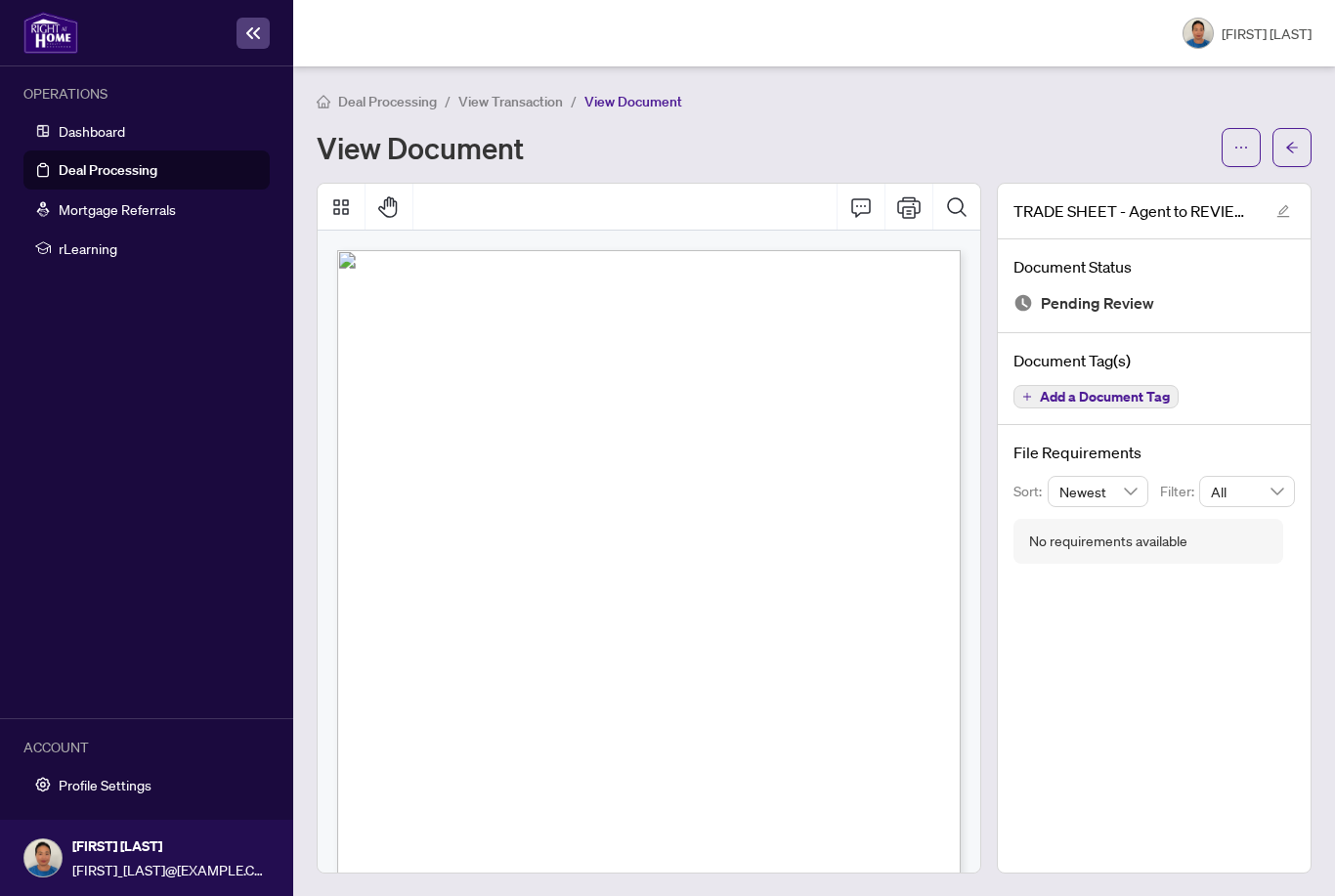 scroll, scrollTop: 0, scrollLeft: 0, axis: both 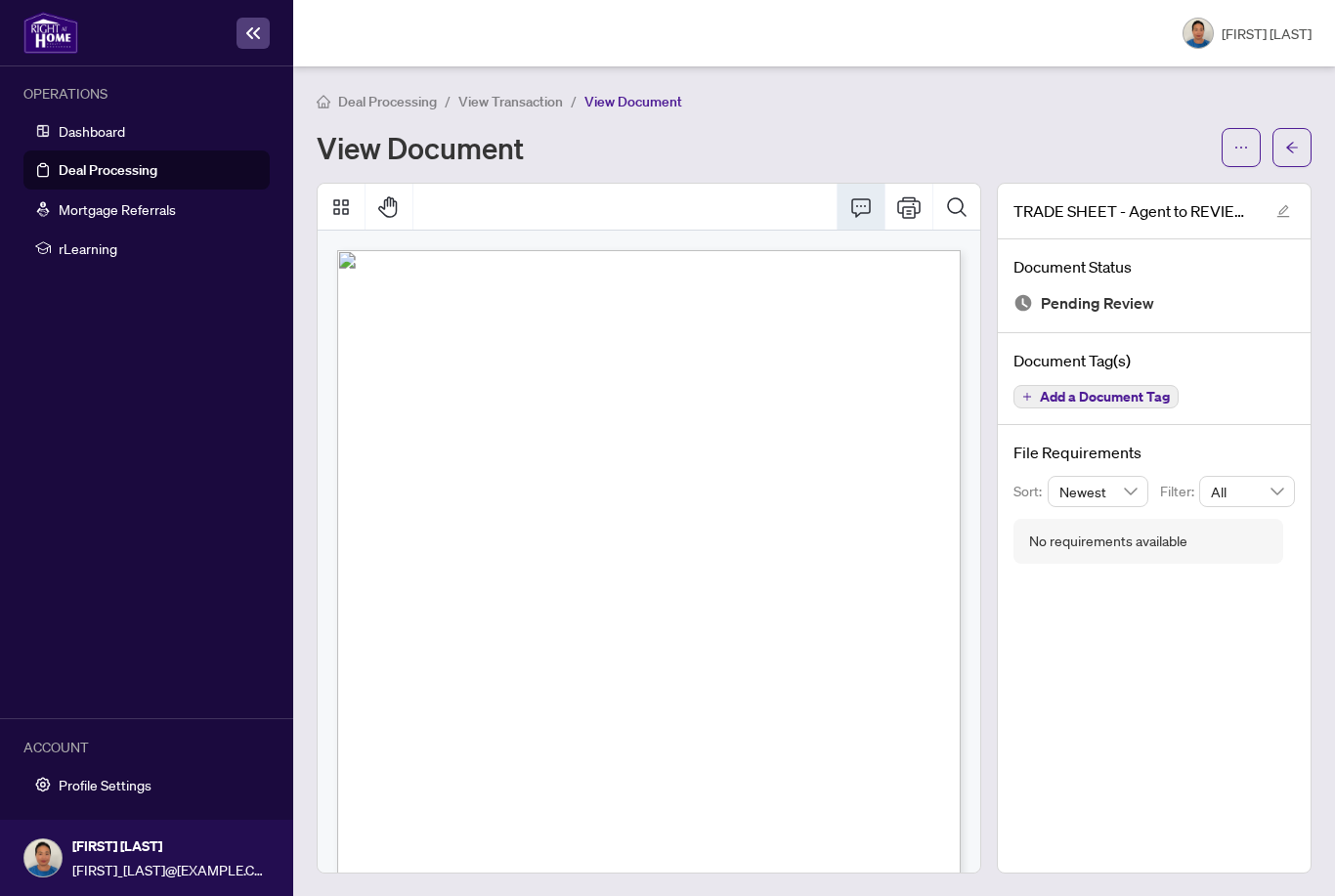 click at bounding box center (909, 207) 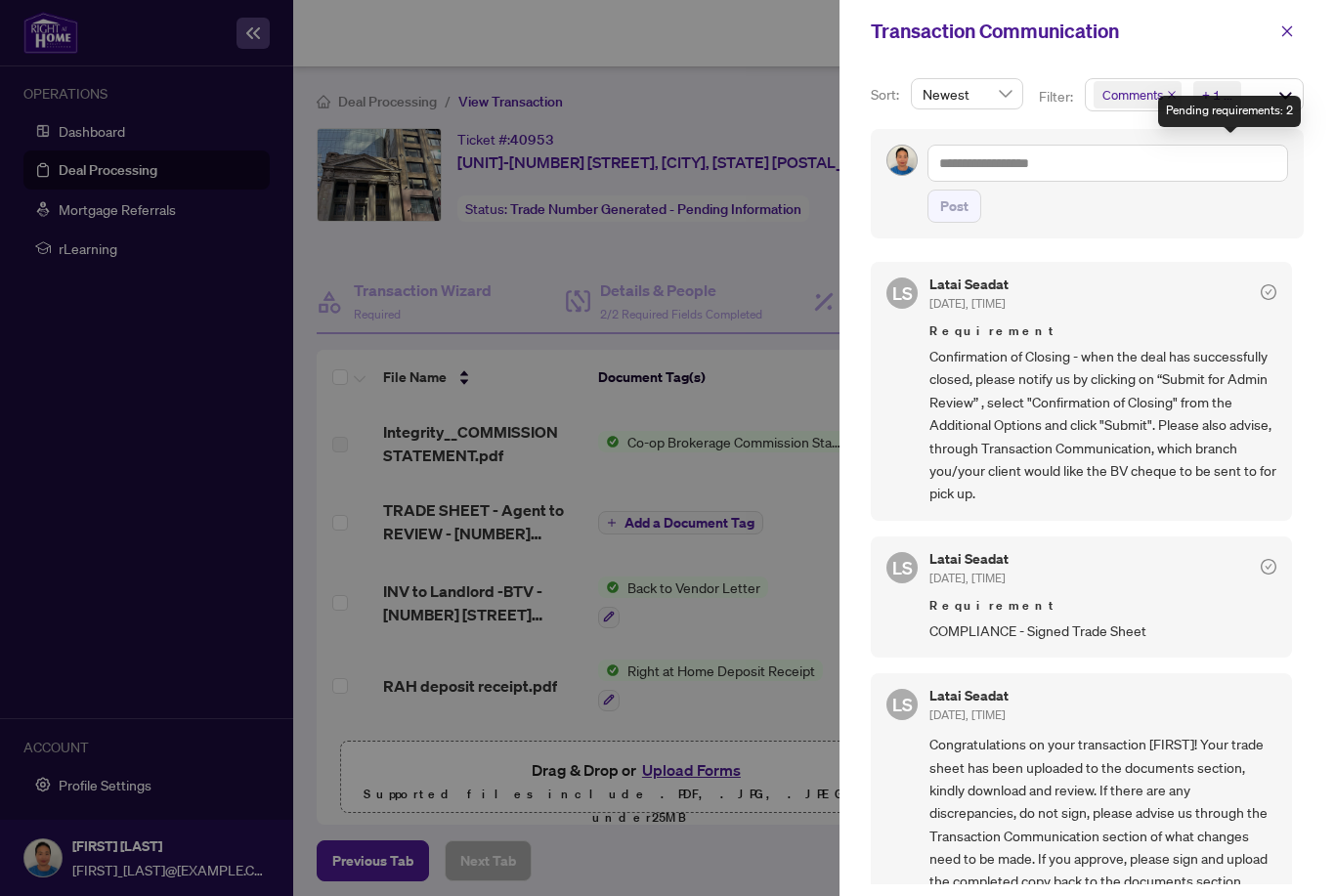click at bounding box center (668, 448) 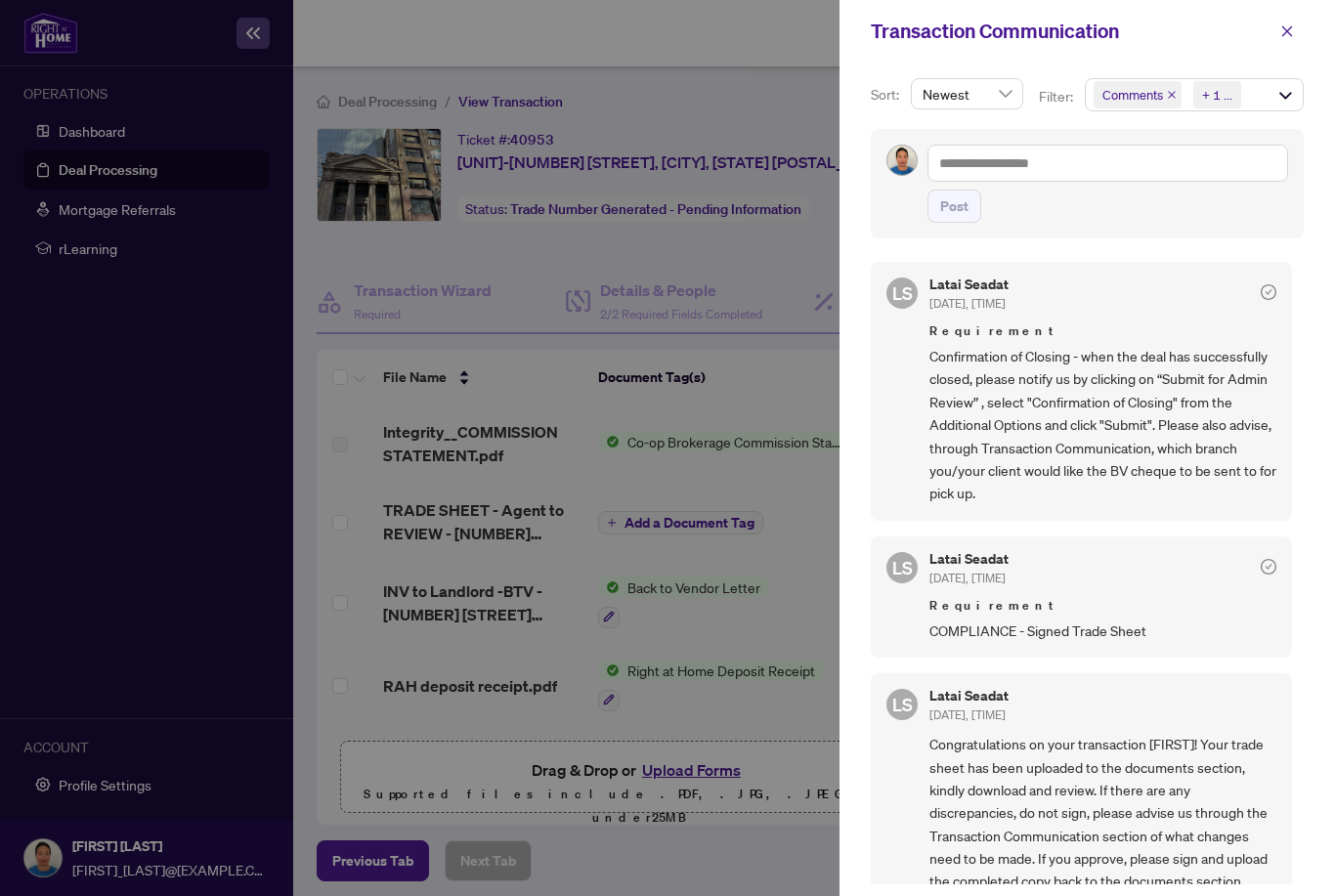 click at bounding box center [1287, 31] 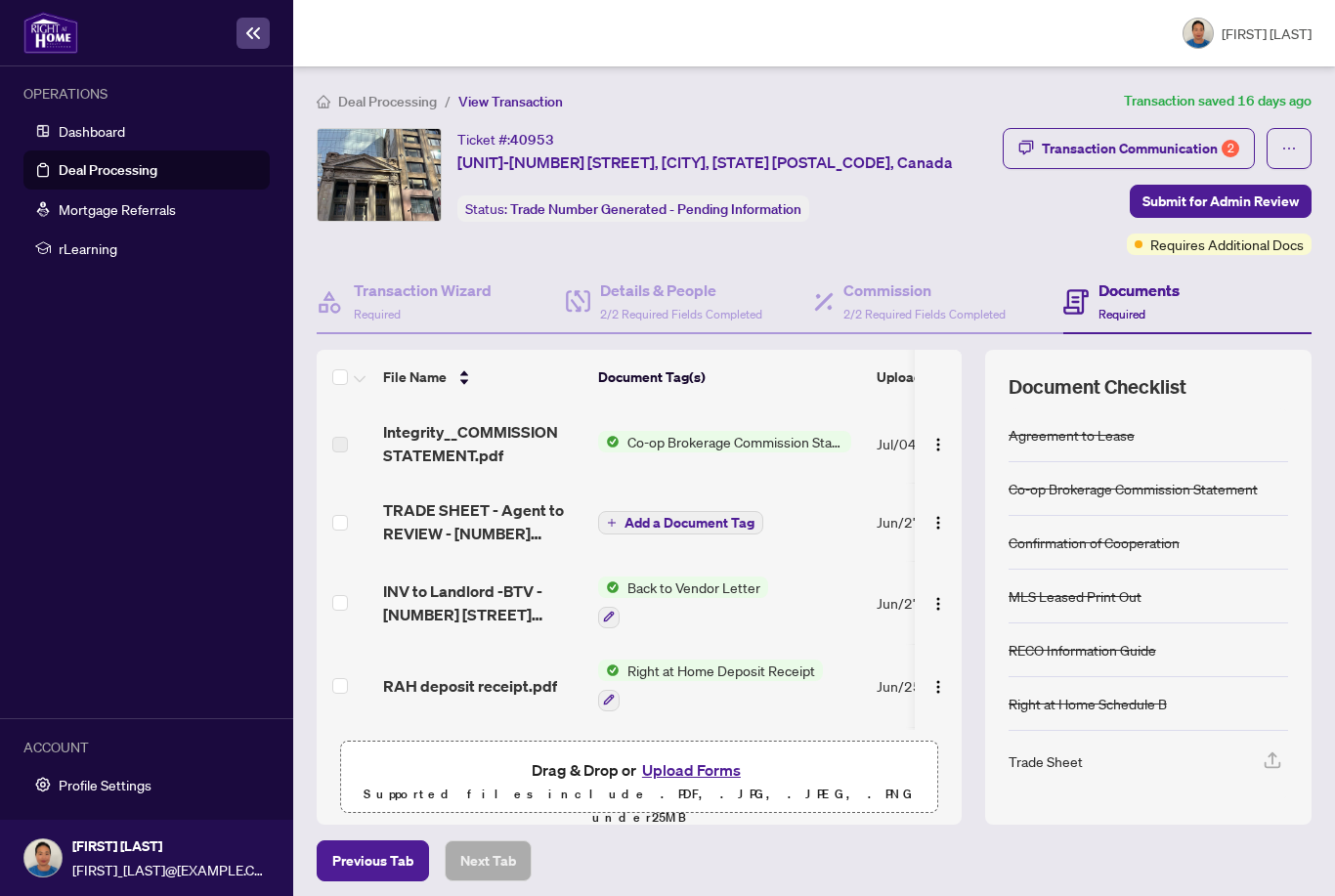 click on "TRADE SHEET - Agent to REVIEW - [NUMBER] [STREET] [UNIT].pdf" at bounding box center [483, 522] 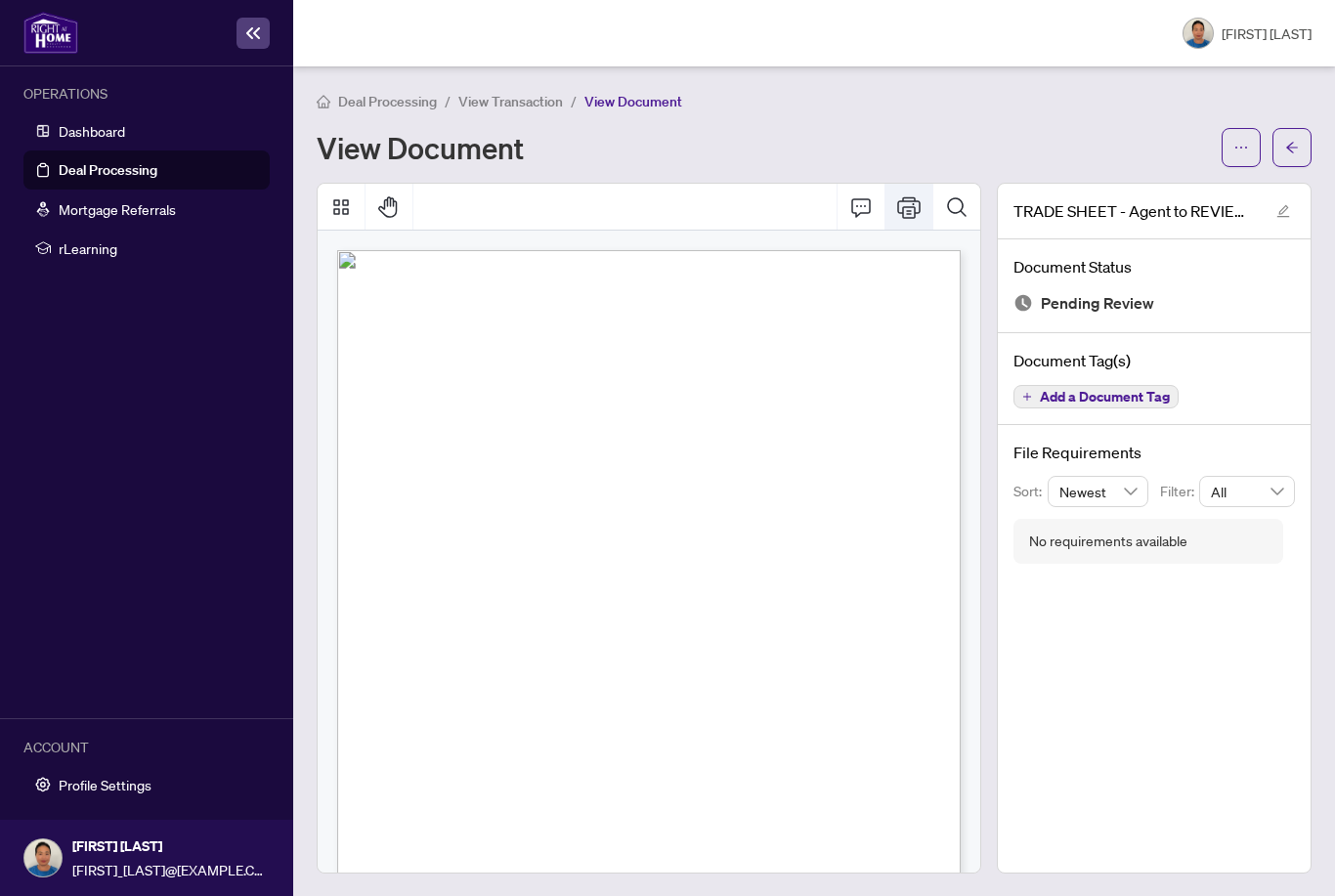 click at bounding box center [909, 207] 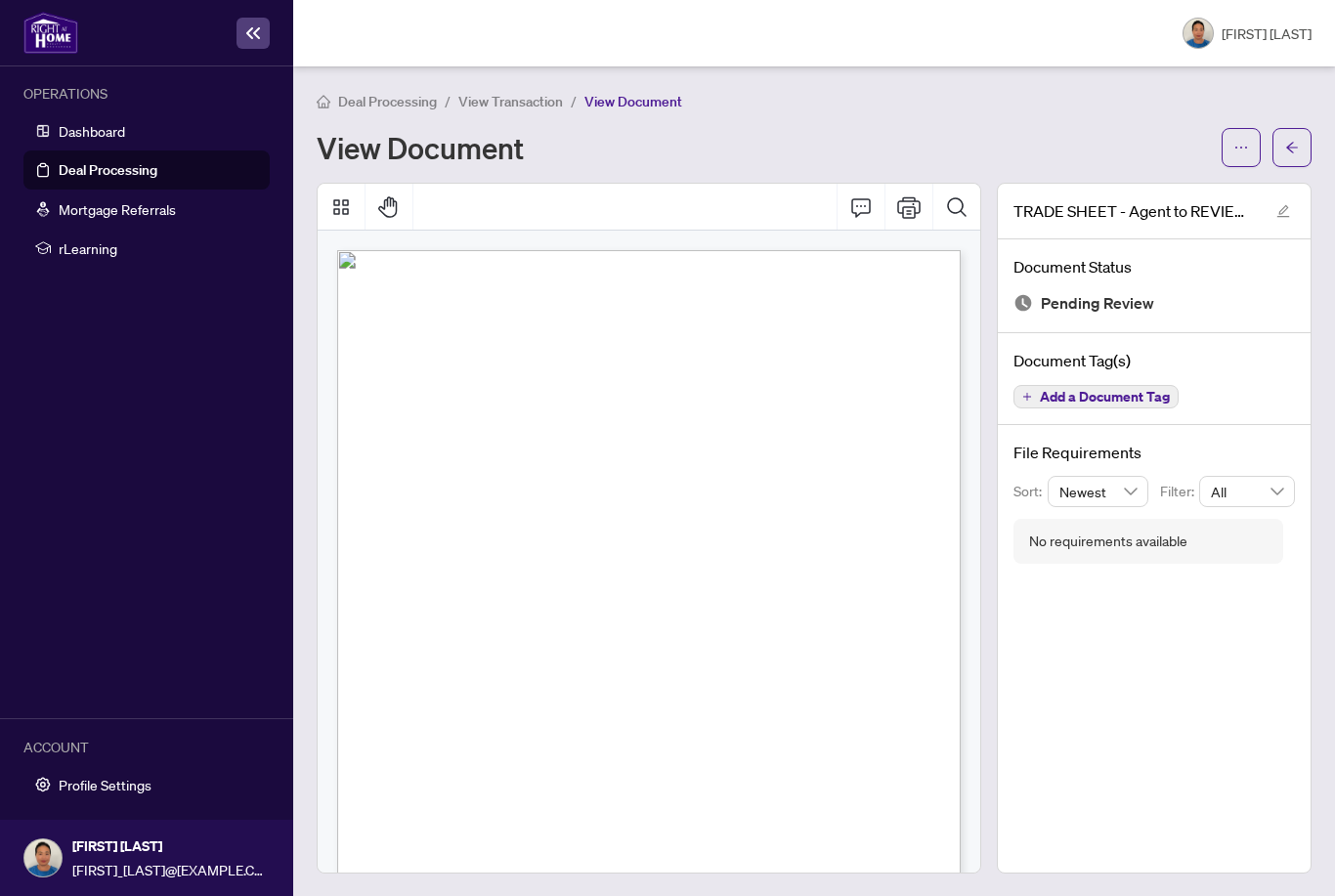 scroll, scrollTop: 0, scrollLeft: 0, axis: both 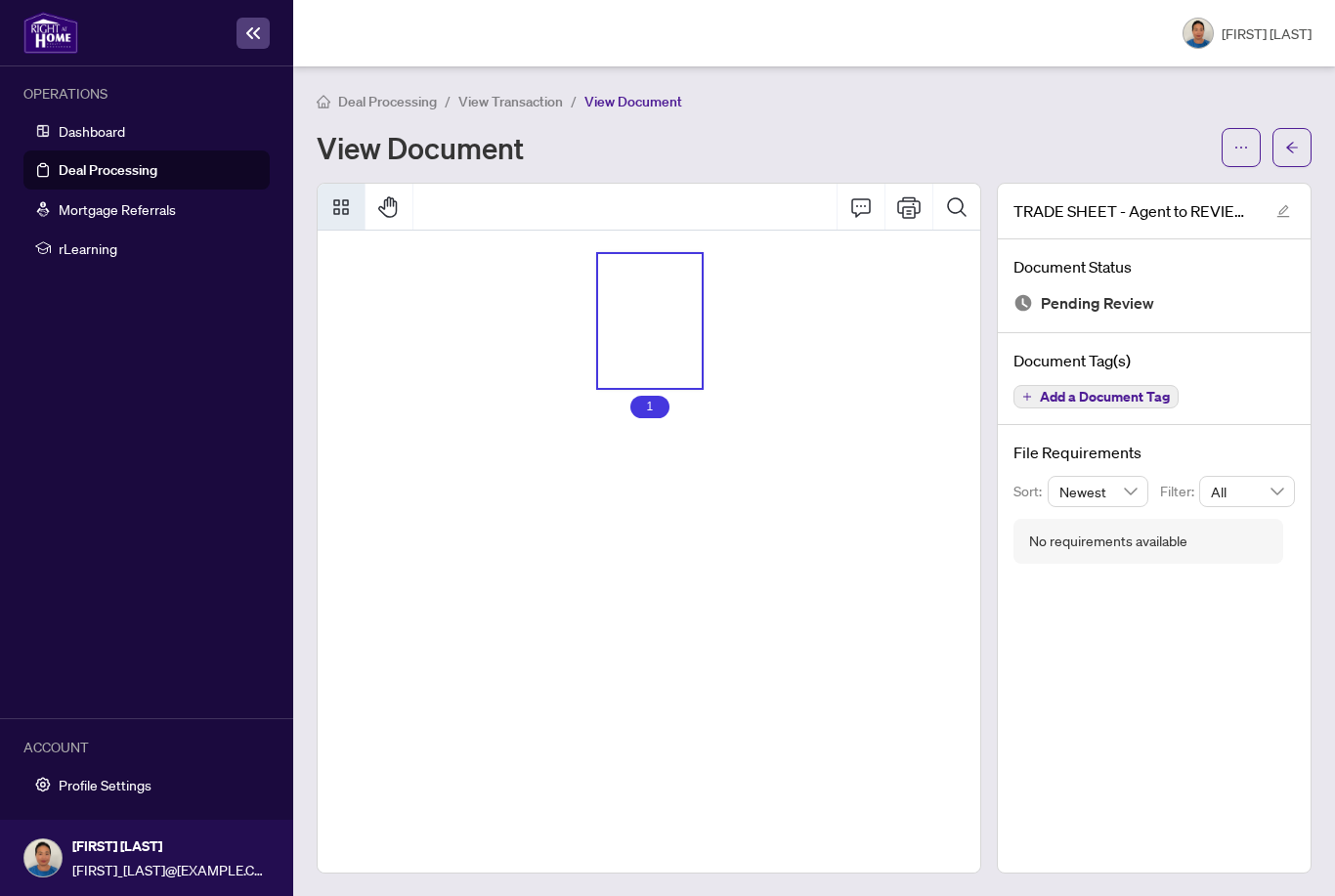 click at bounding box center (341, 207) 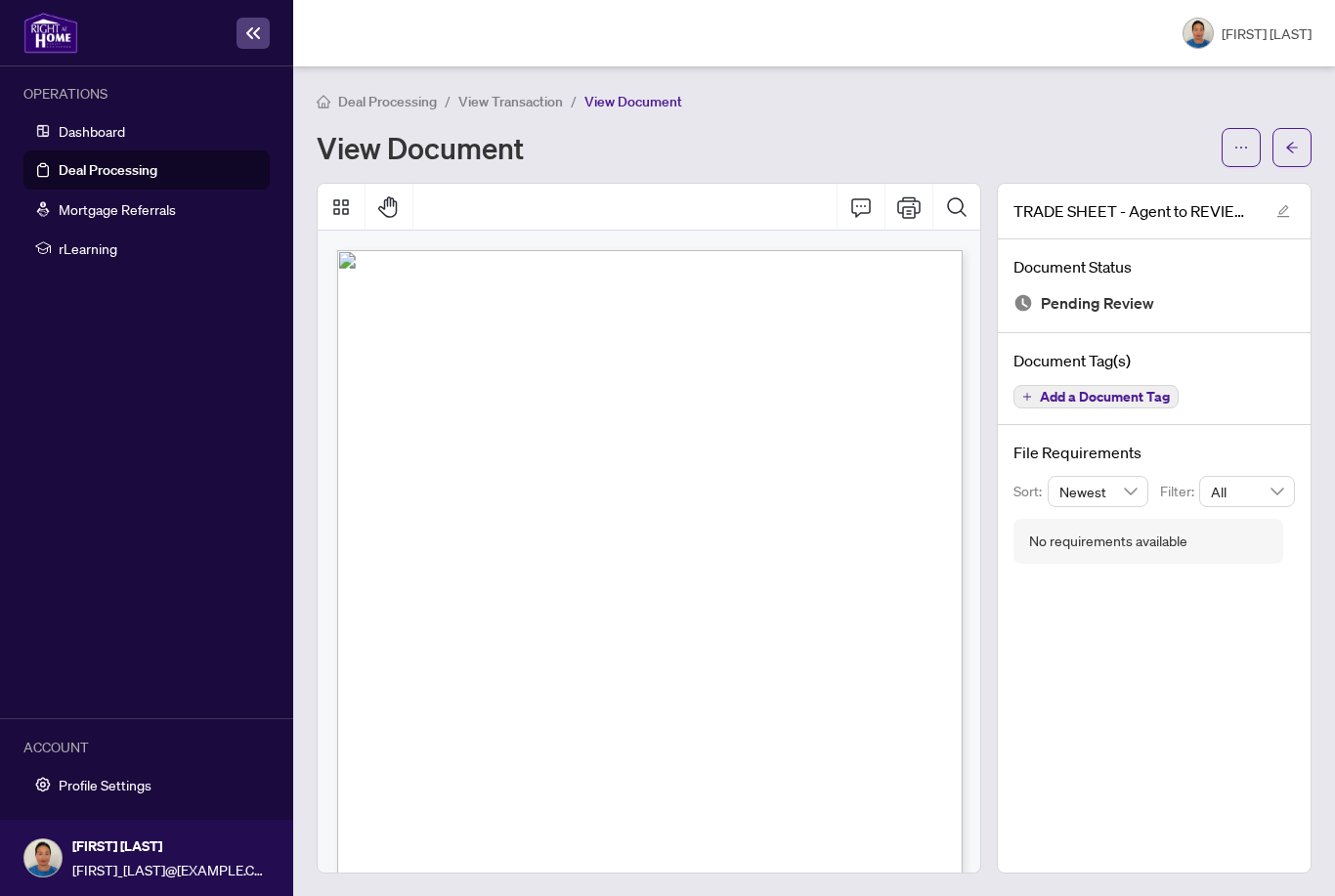 click 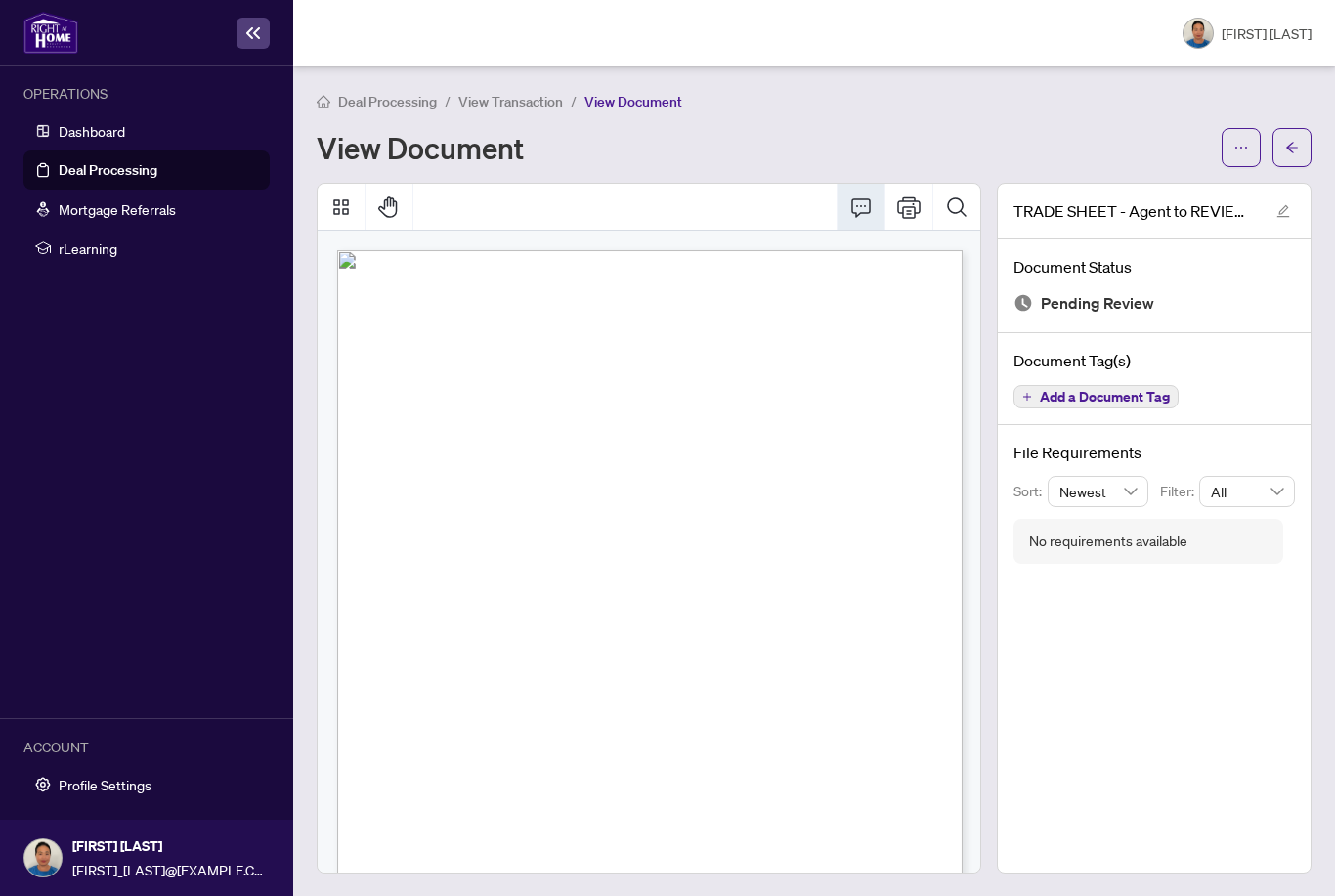 click 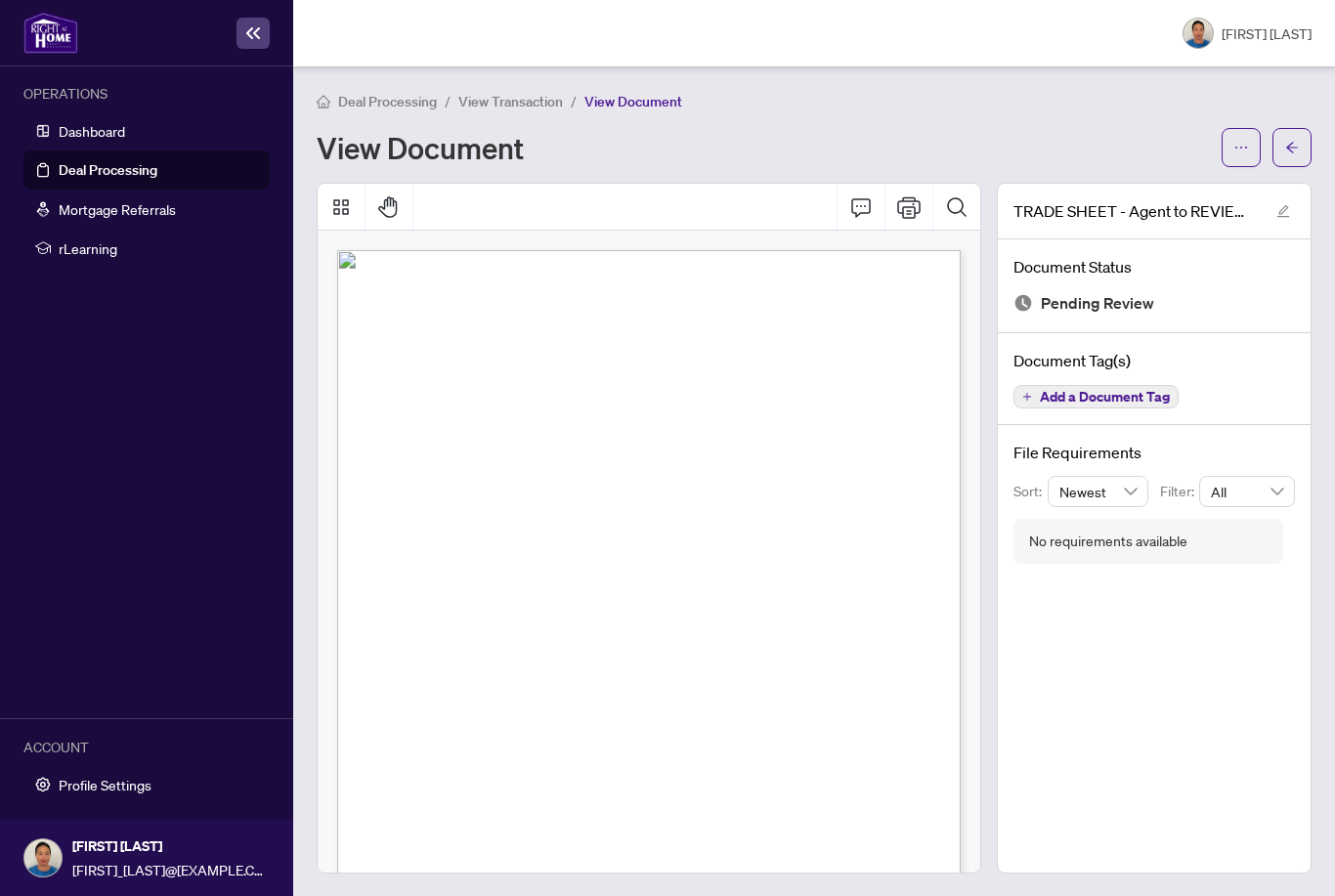 scroll, scrollTop: 0, scrollLeft: 0, axis: both 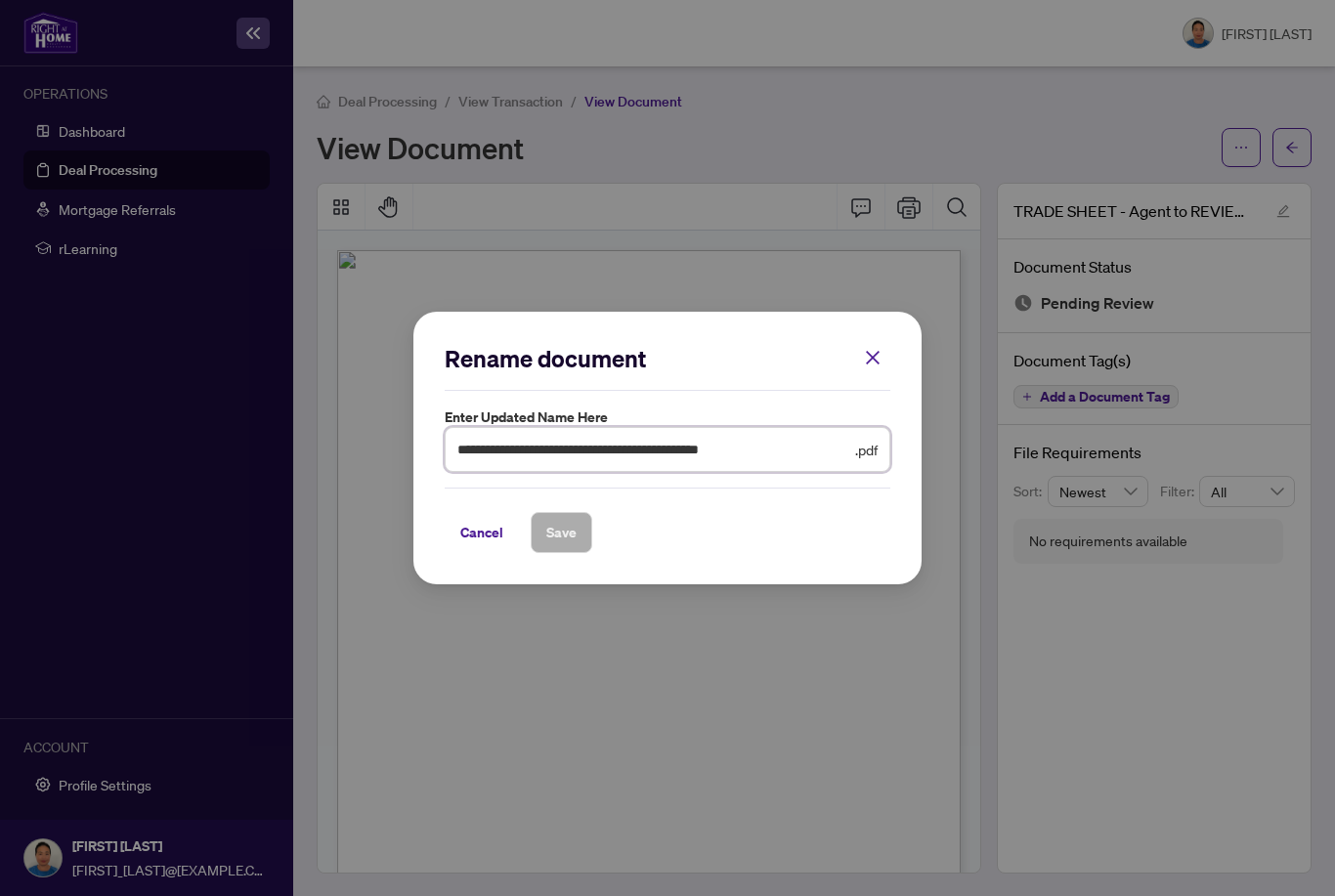 click on "**********" at bounding box center (654, 449) 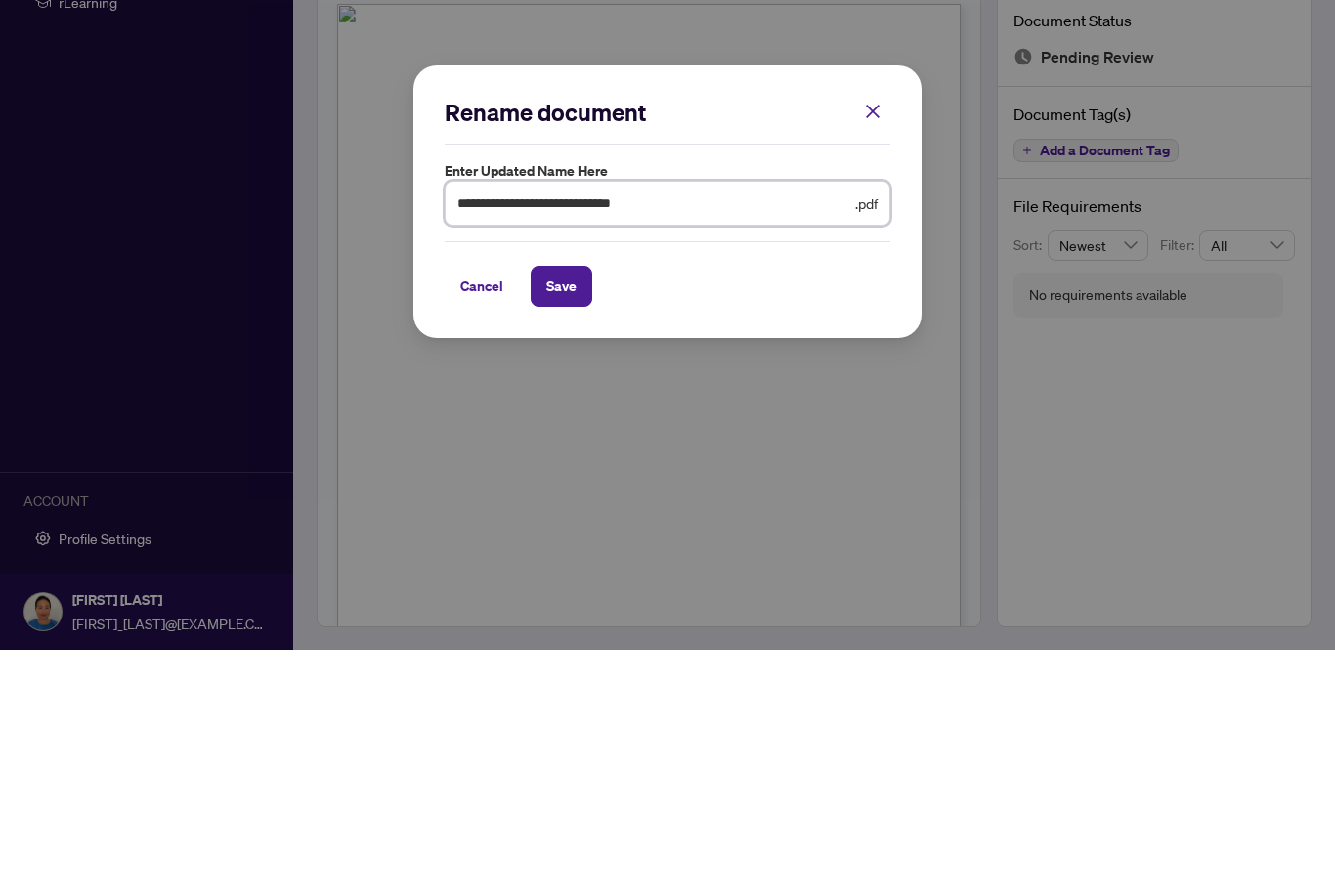 type on "**********" 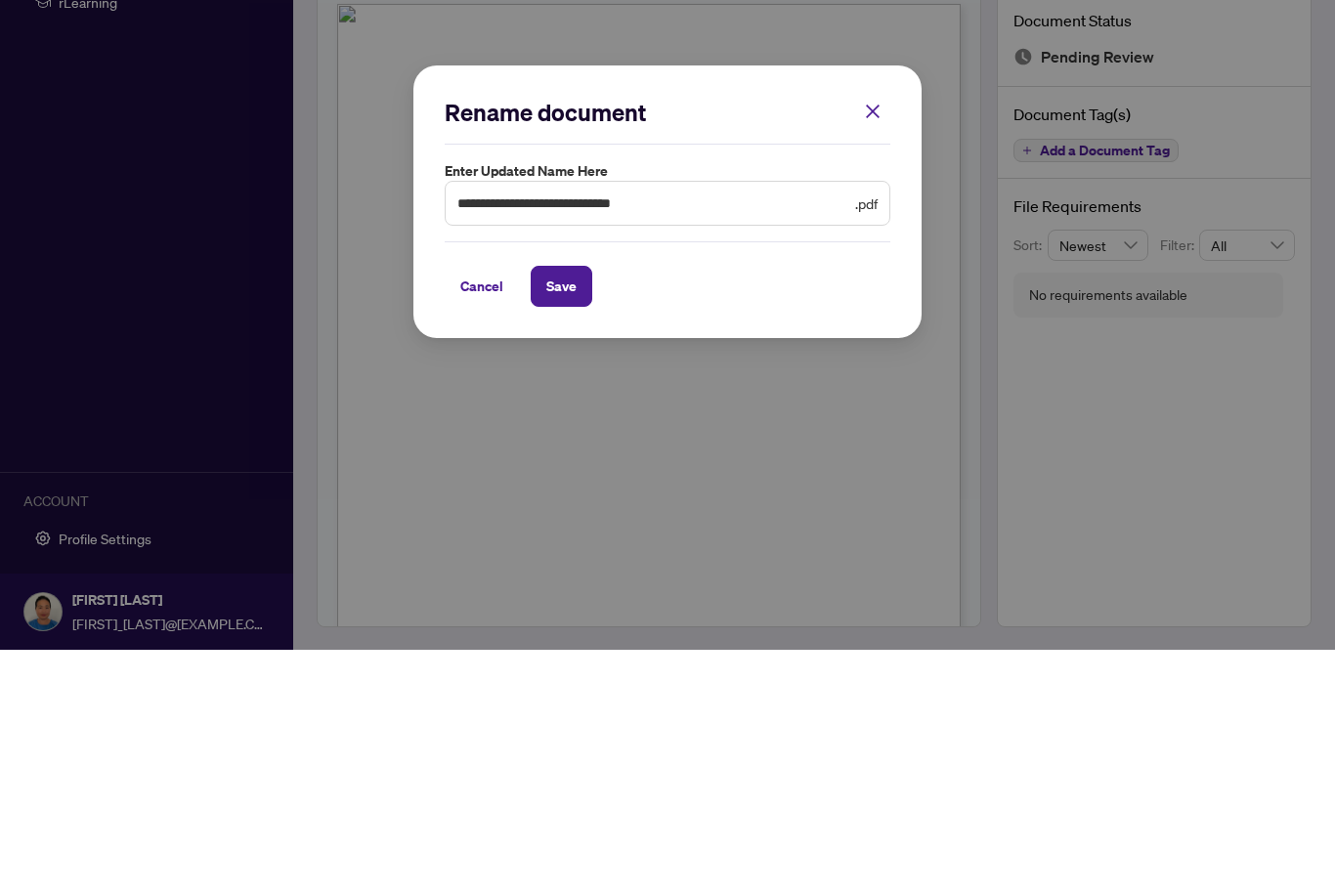click on "Save" at bounding box center (561, 533) 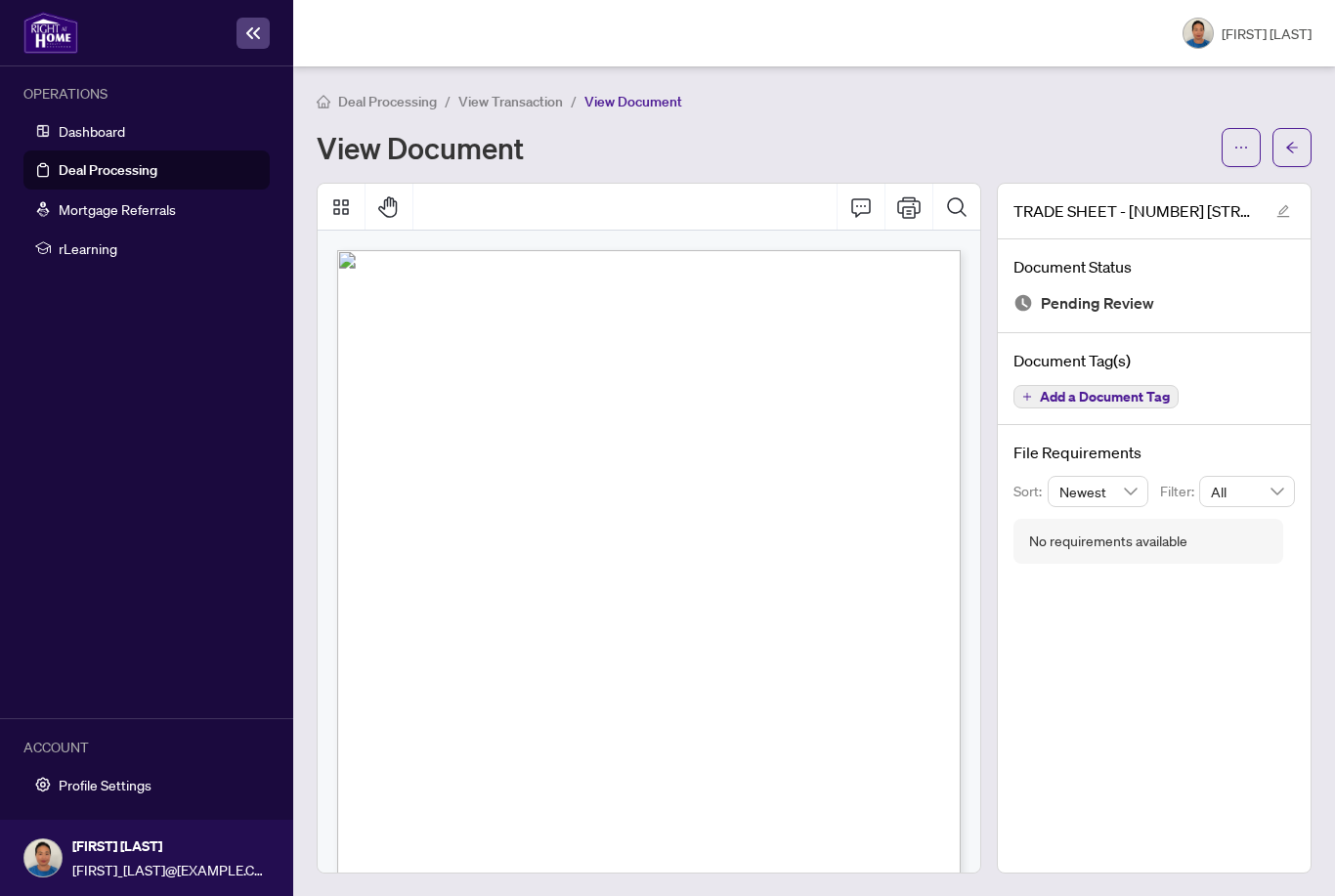 click at bounding box center [1283, 211] 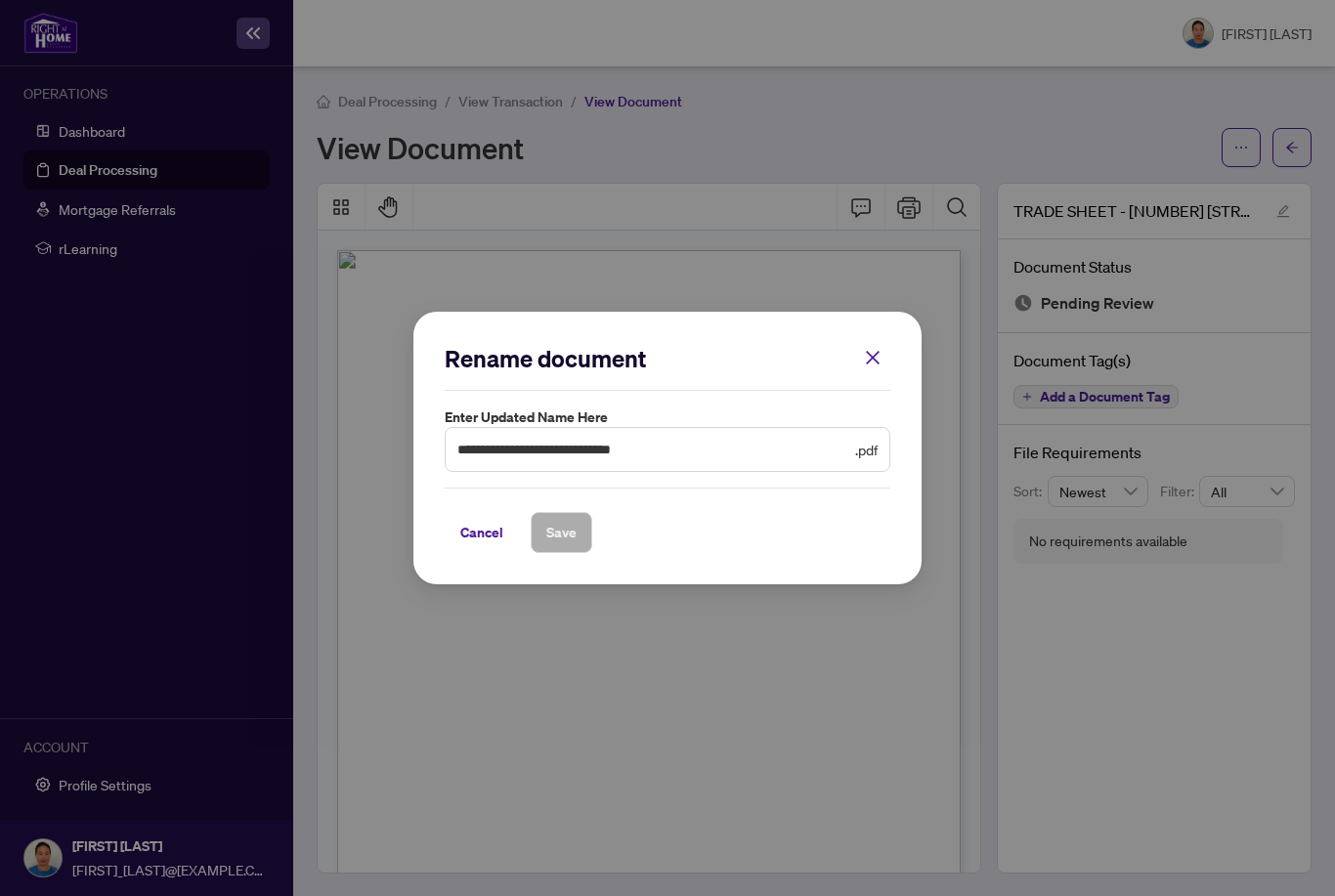 click on "Cancel" at bounding box center [482, 533] 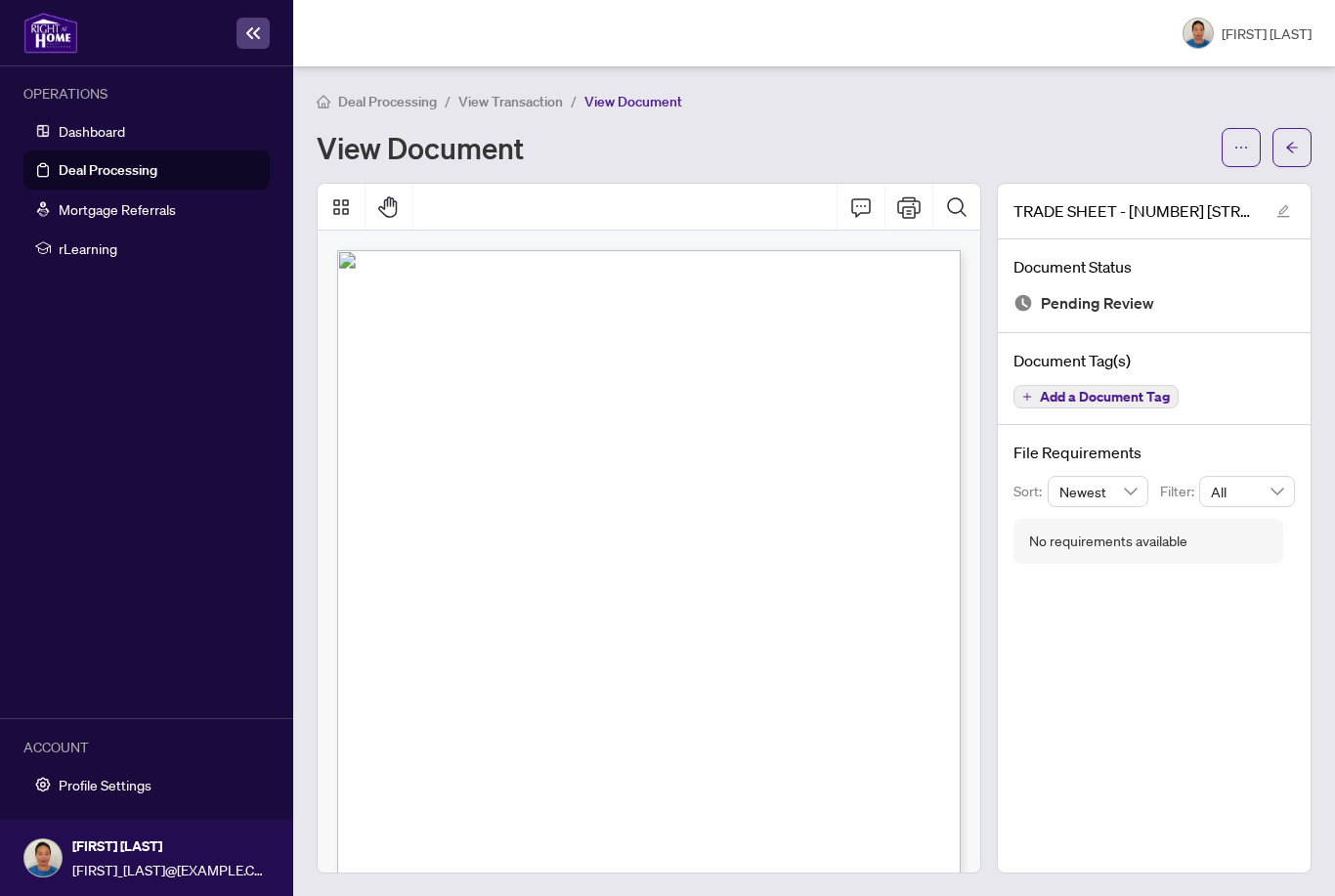 scroll, scrollTop: 0, scrollLeft: 0, axis: both 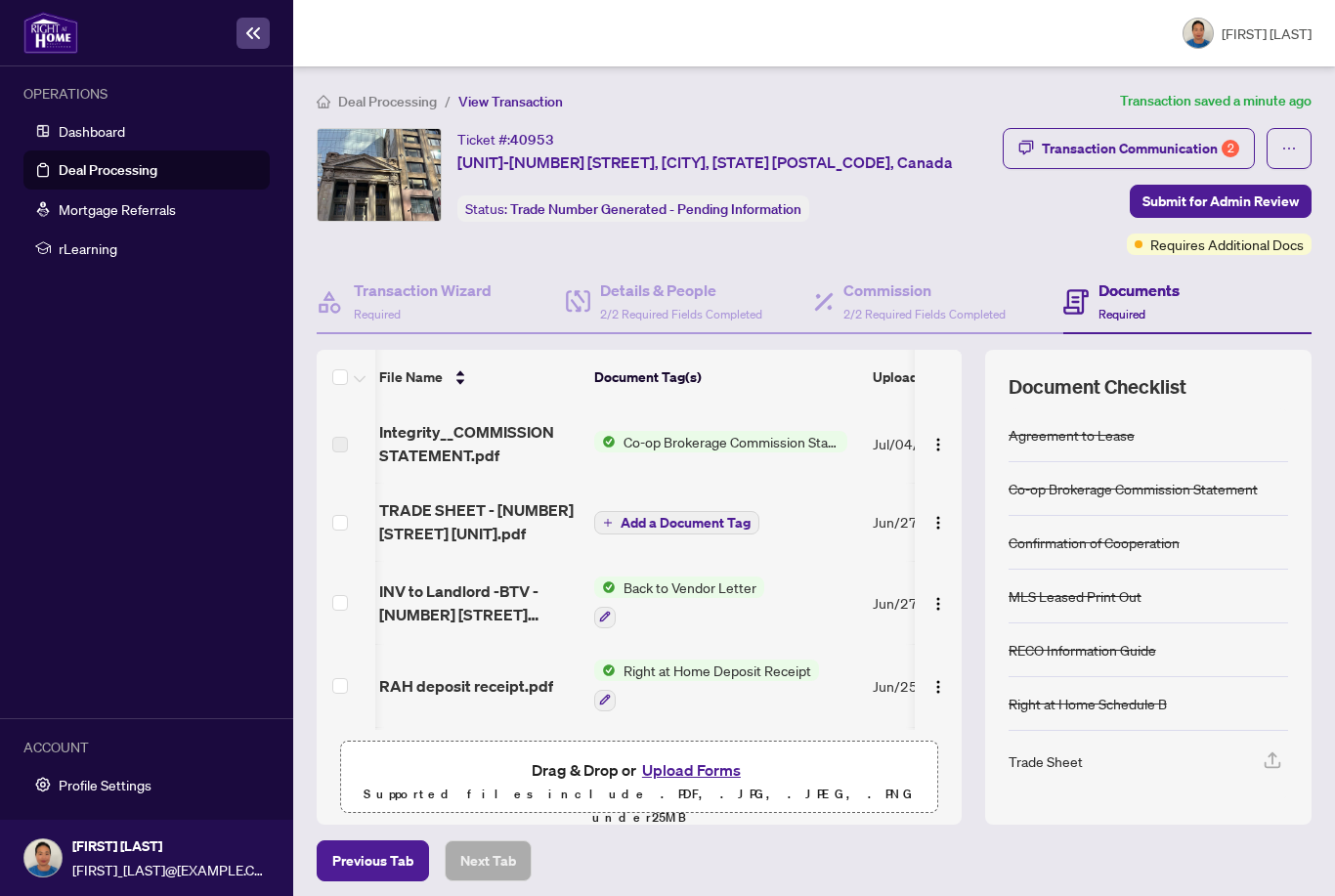 click at bounding box center [938, 523] 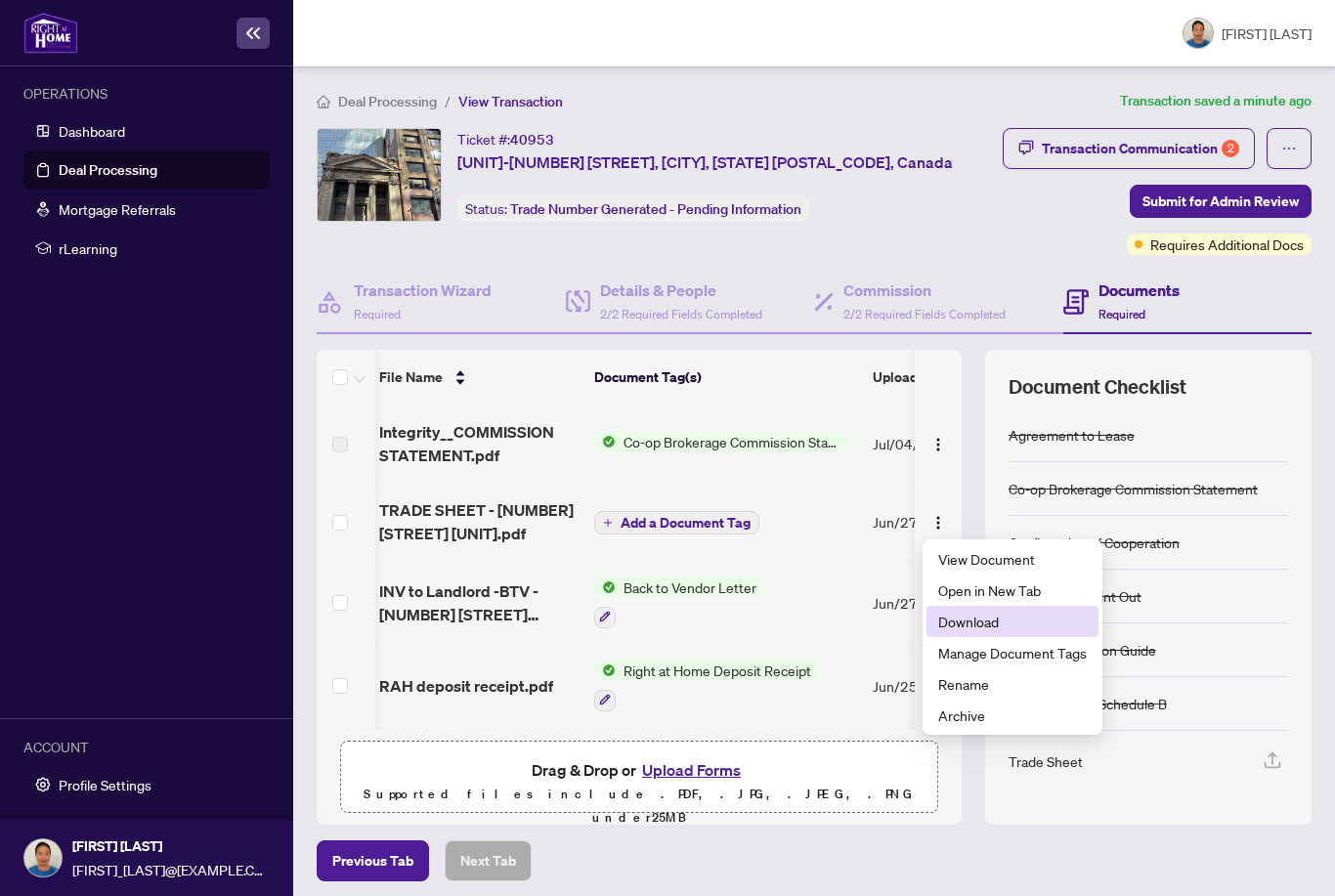 click on "Download" at bounding box center (1012, 621) 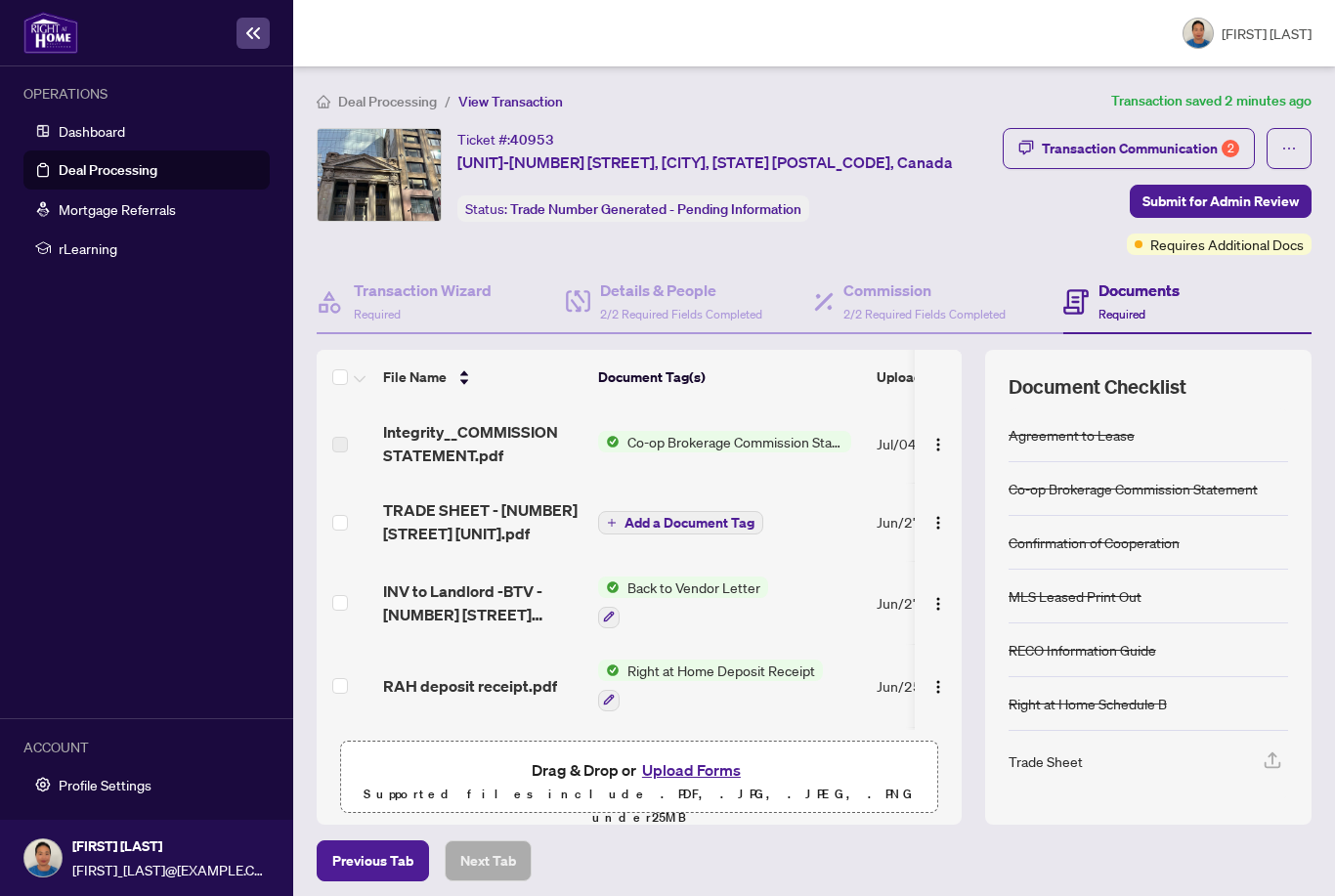 click at bounding box center [938, 523] 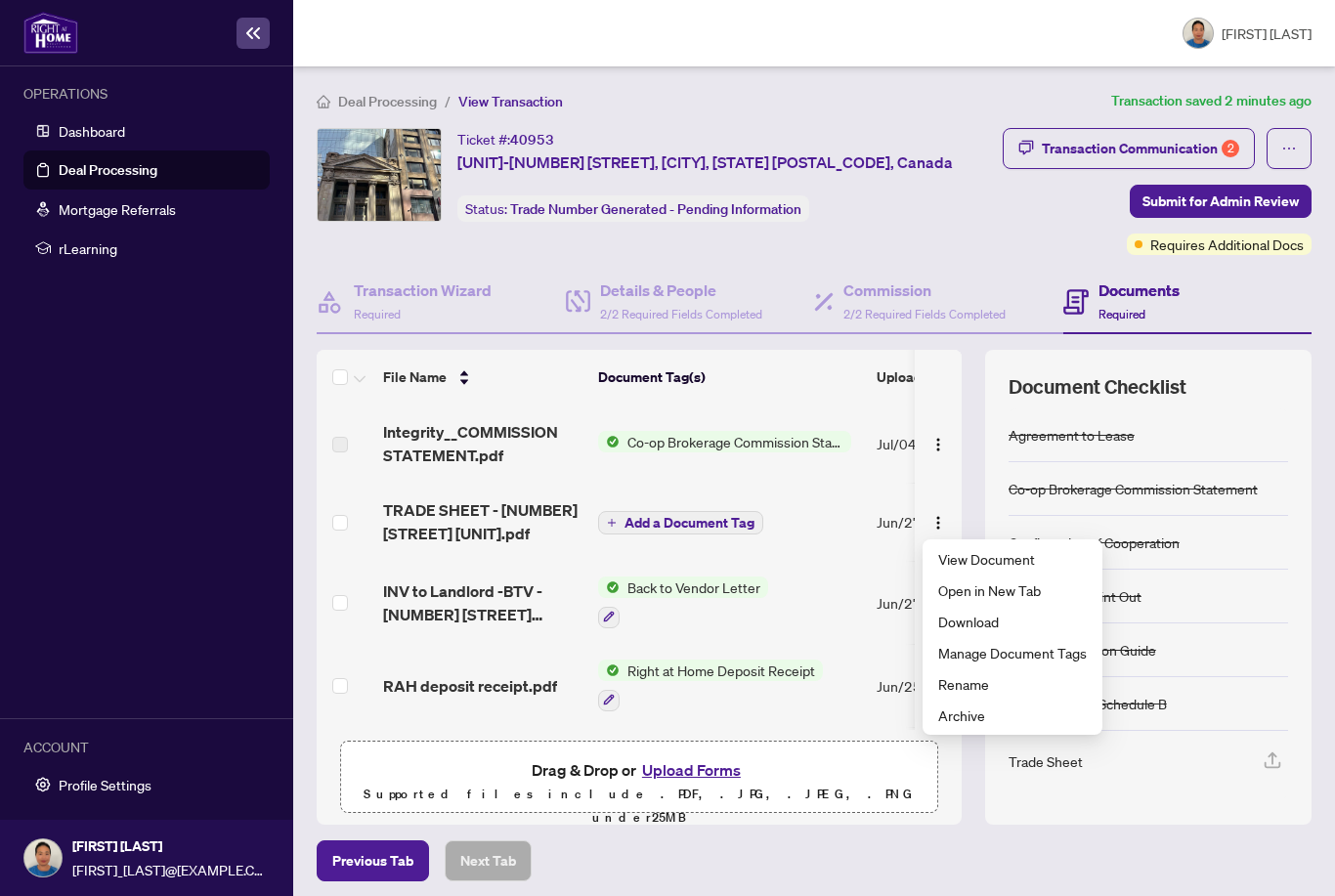 click on "View Document" at bounding box center [1012, 559] 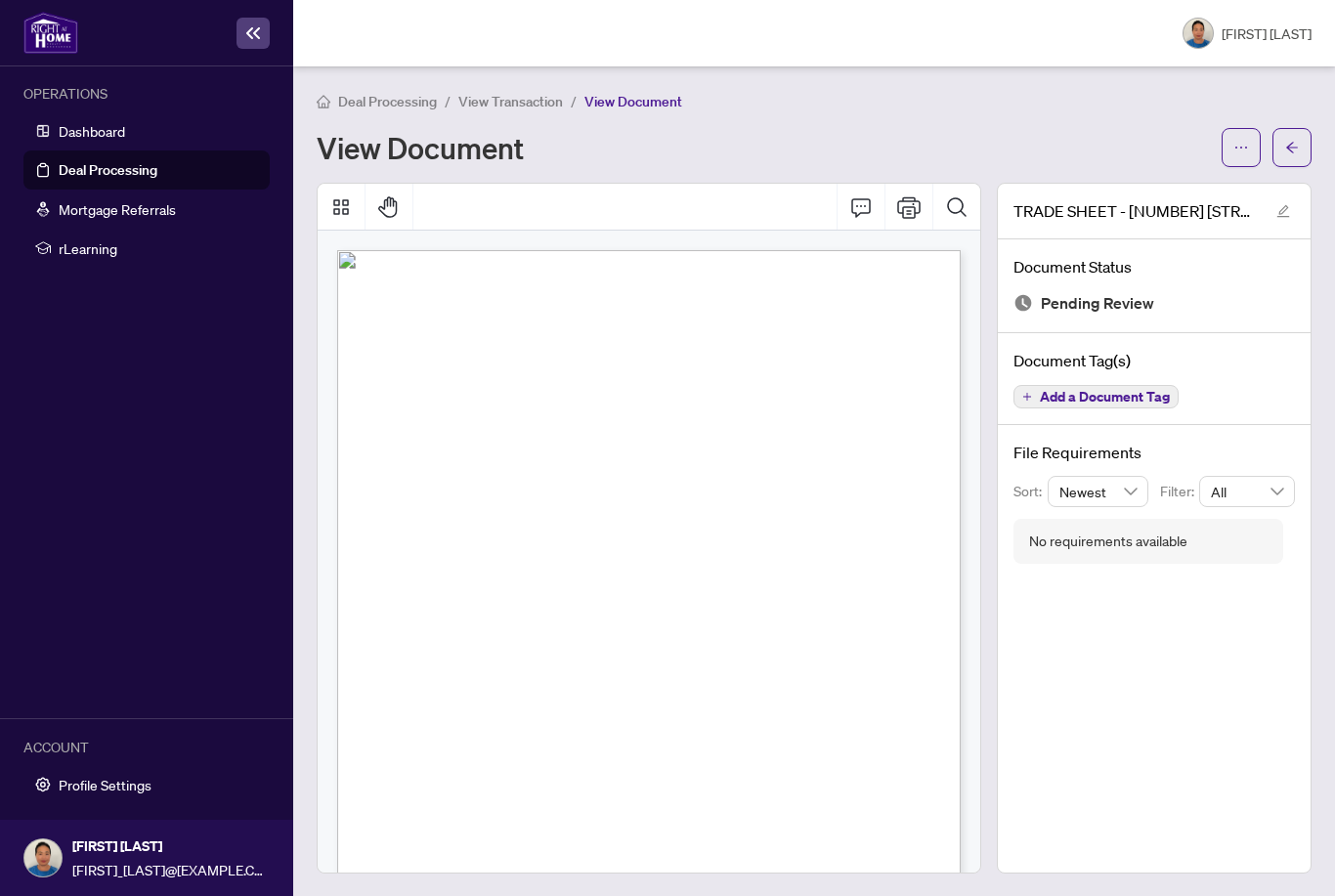 click 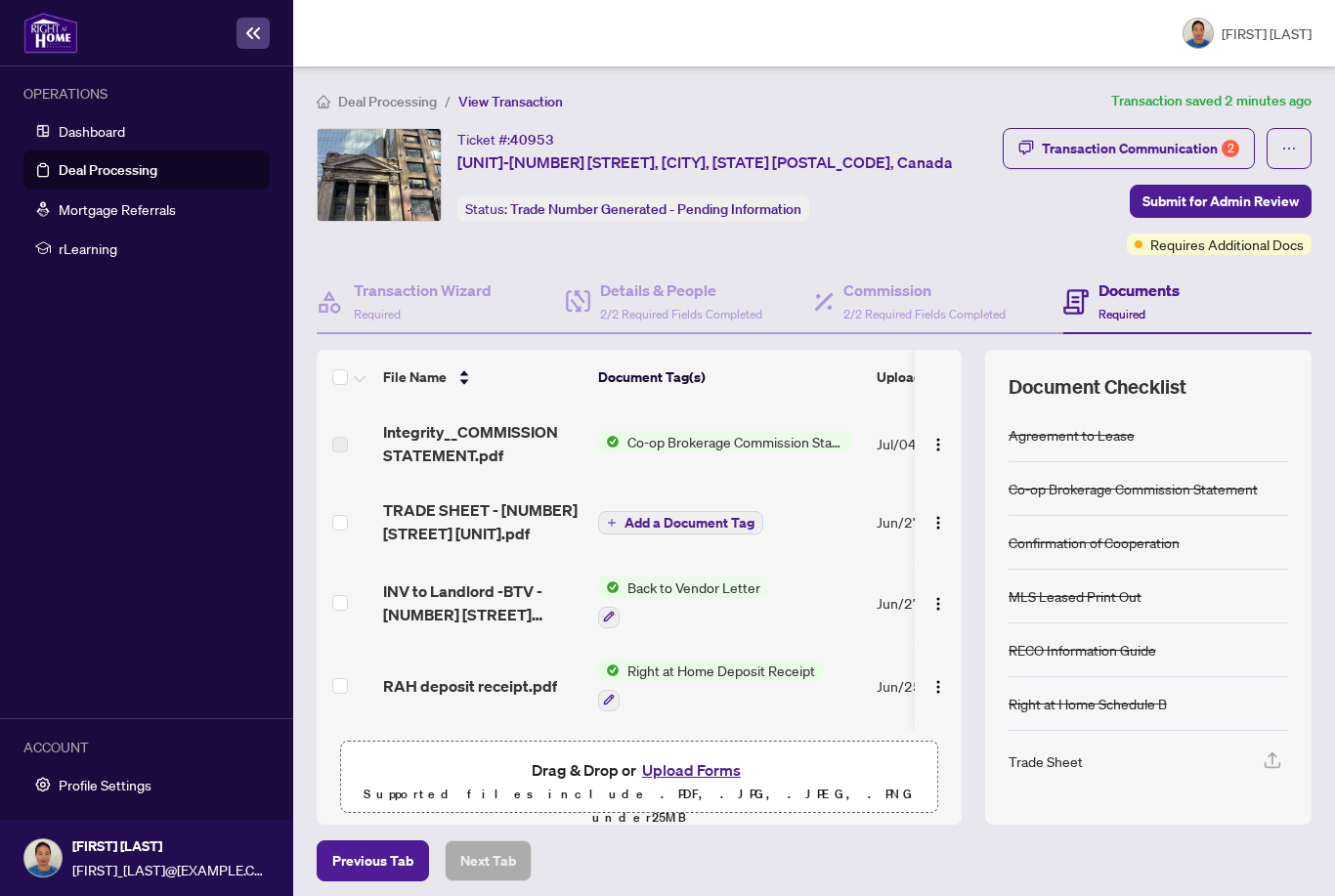 click at bounding box center (938, 523) 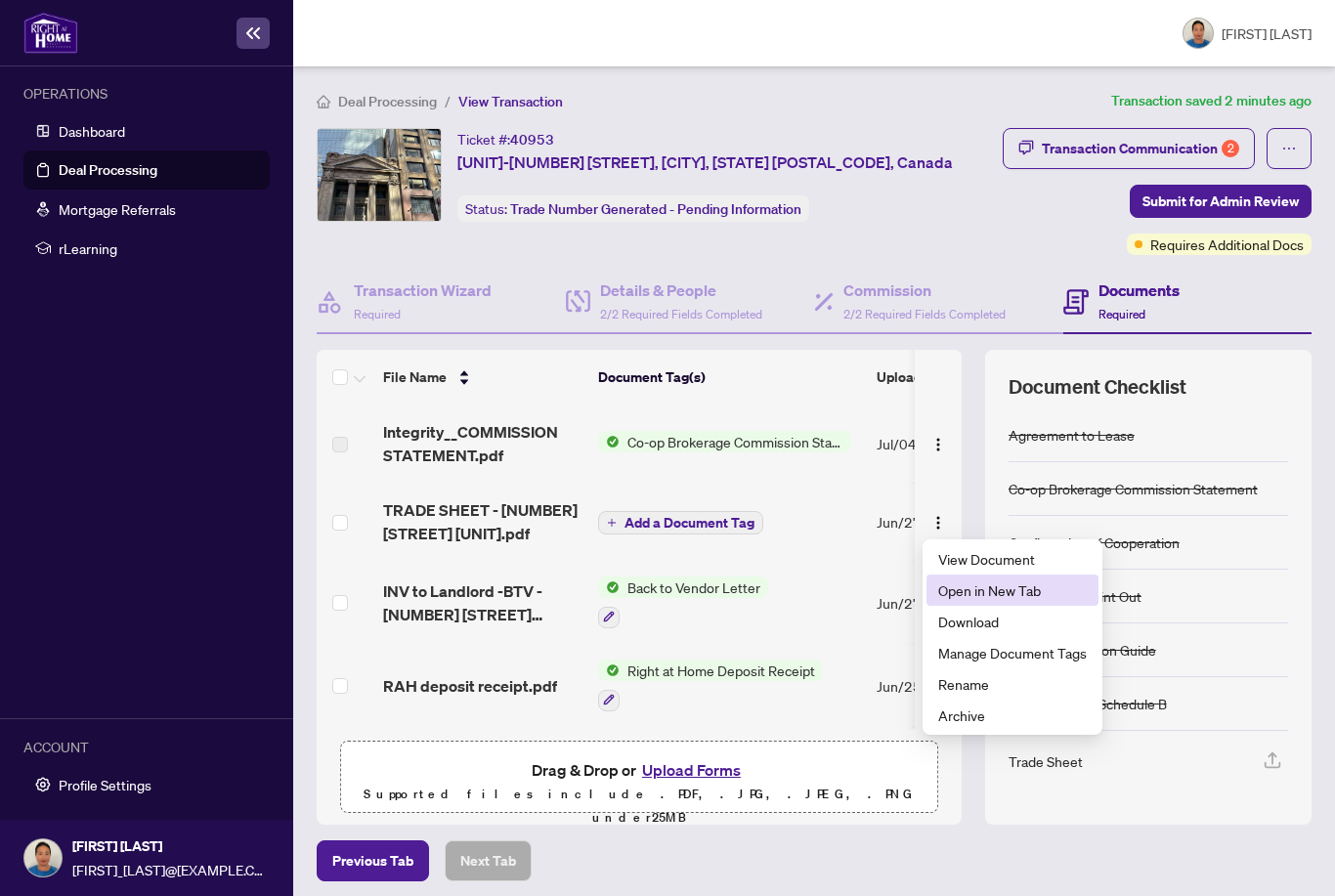 click on "Open in New Tab" at bounding box center [1012, 590] 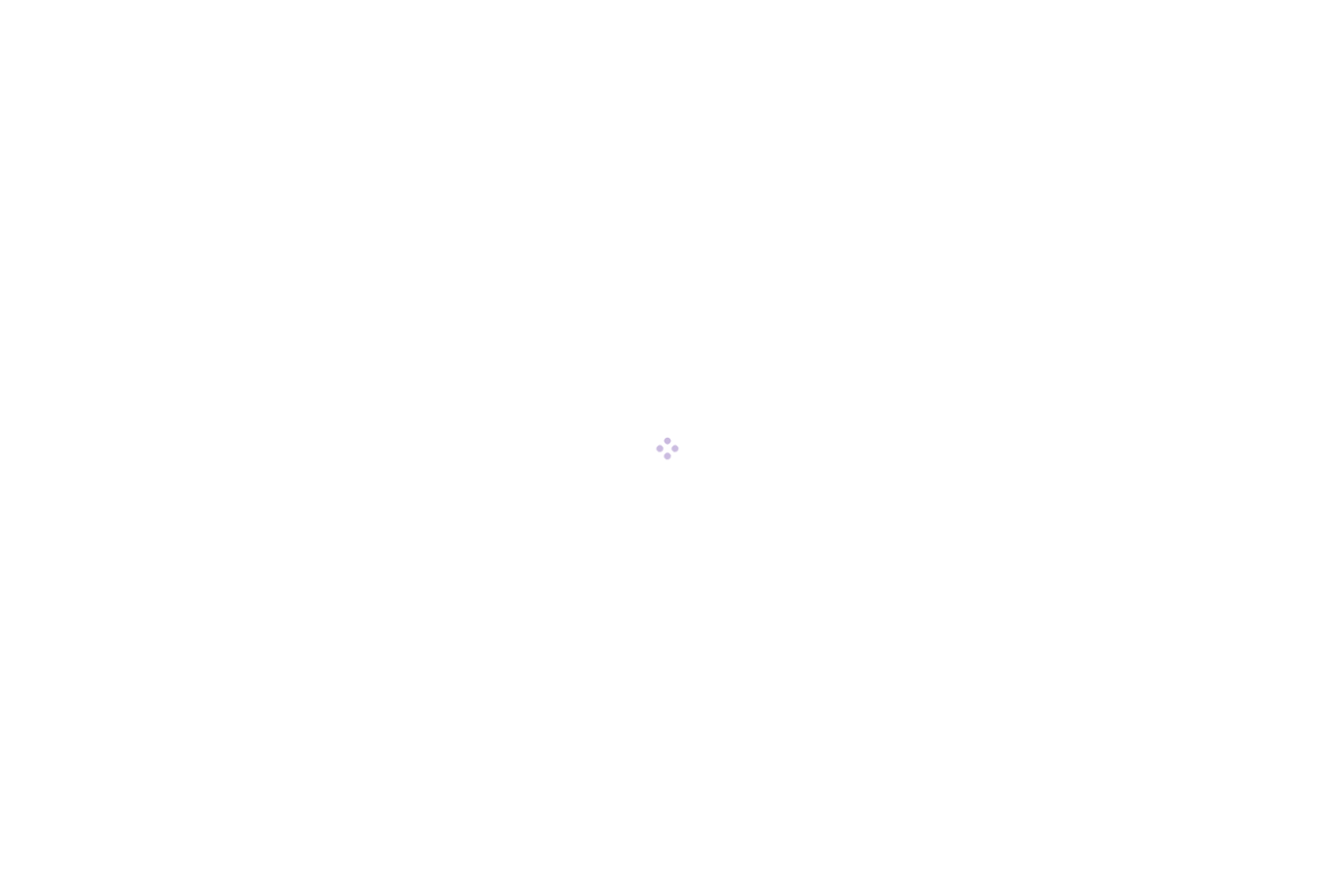 scroll, scrollTop: 0, scrollLeft: 0, axis: both 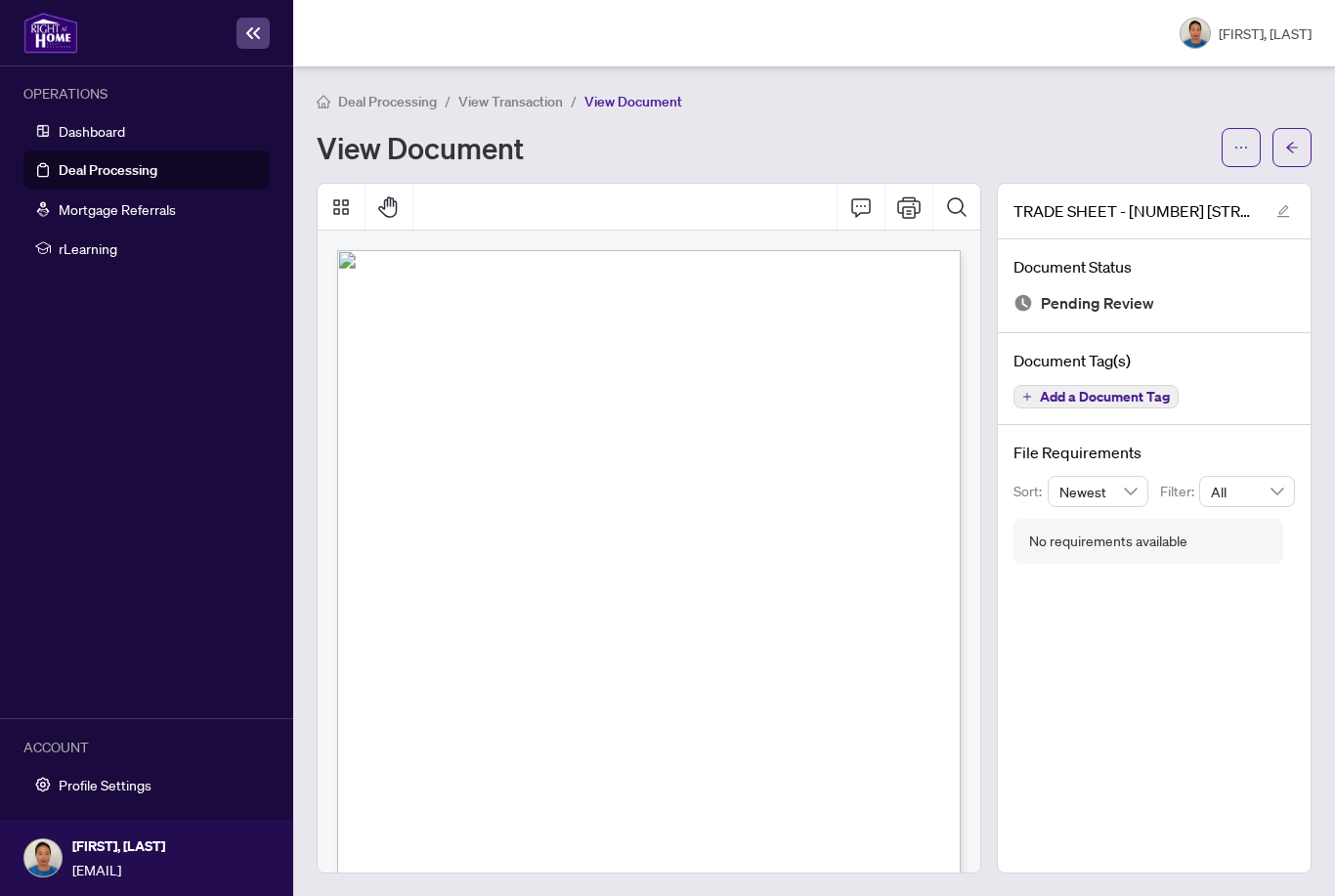 click 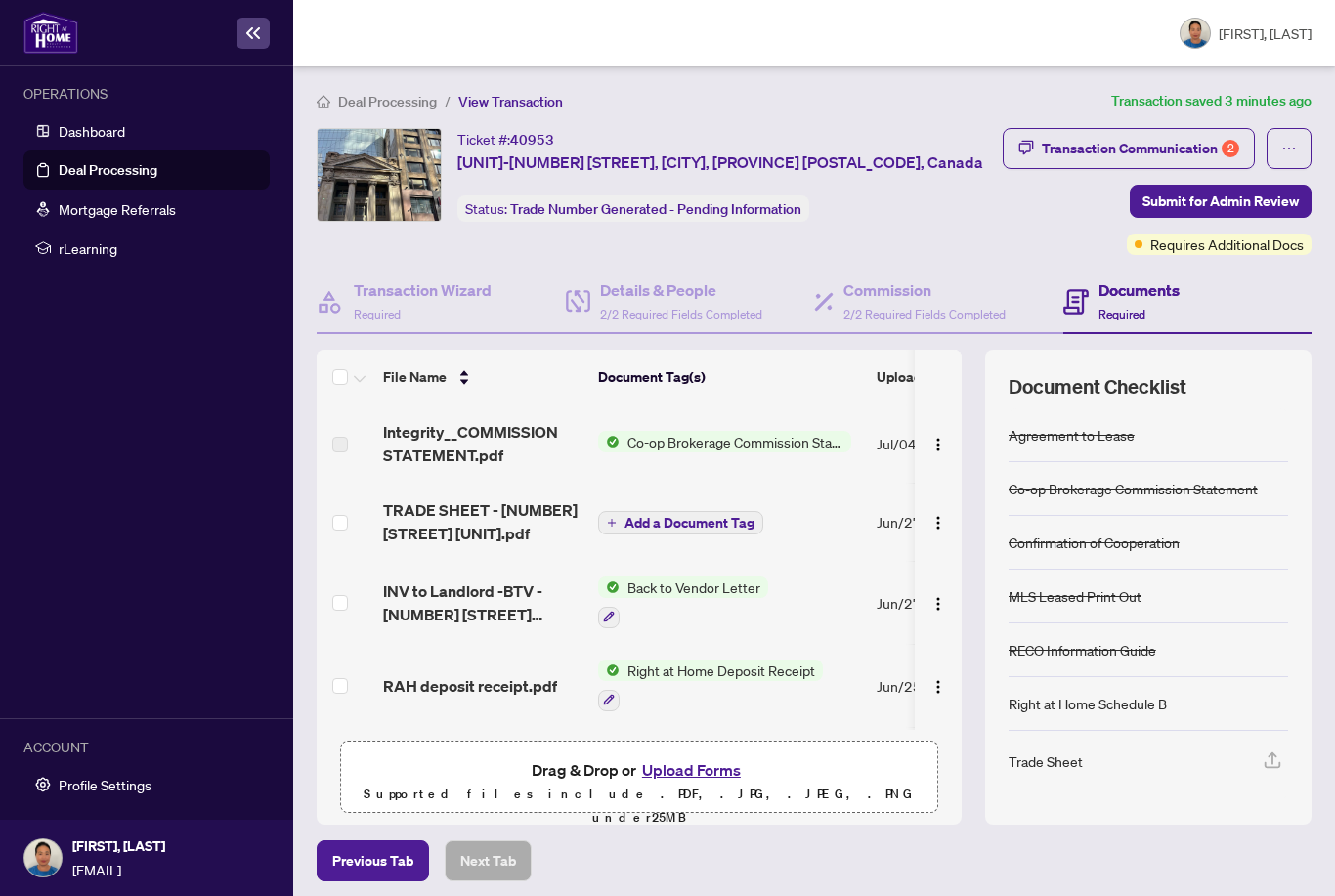 scroll, scrollTop: 0, scrollLeft: 31, axis: horizontal 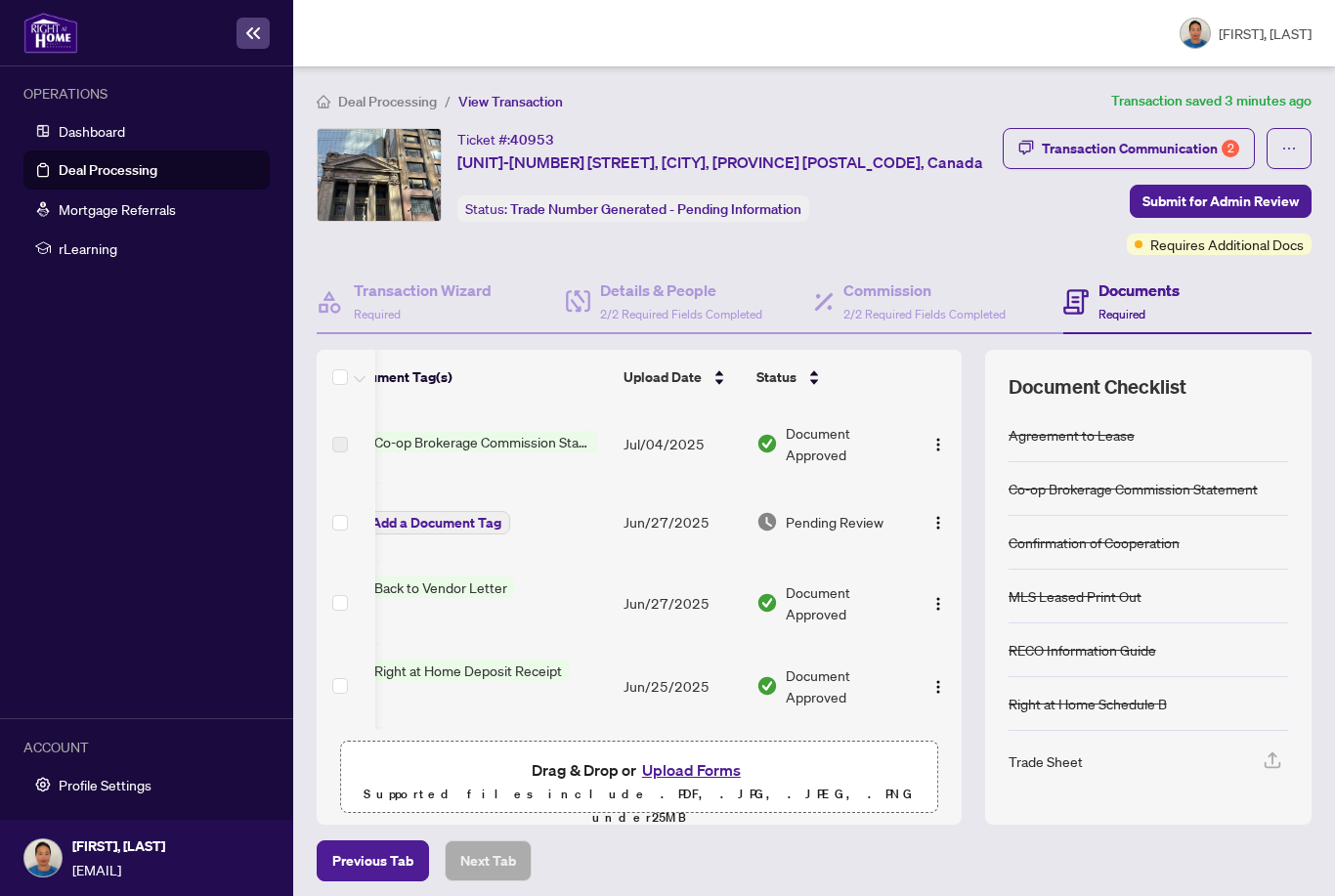 click at bounding box center [938, 523] 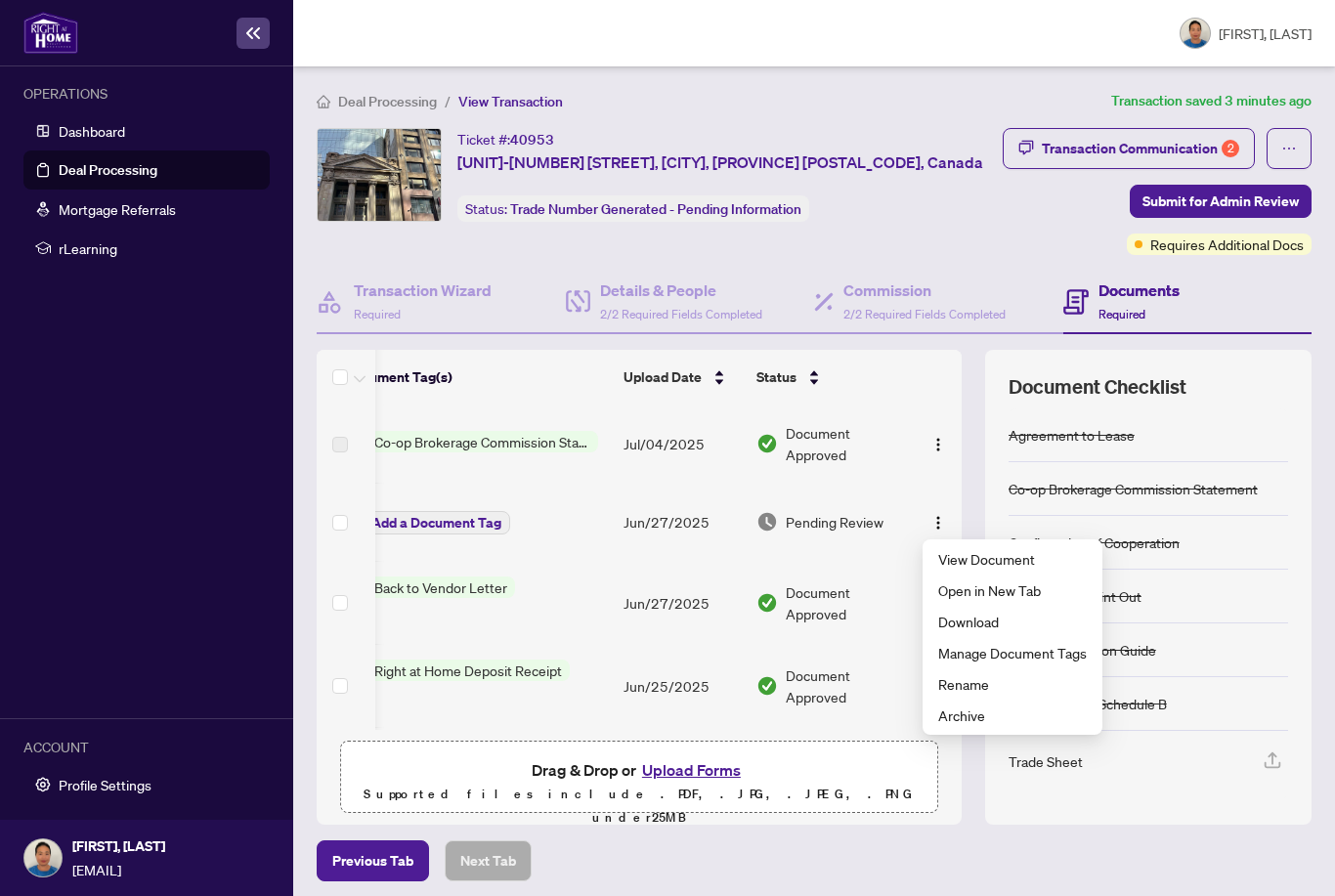 click on "Download" at bounding box center [1012, 621] 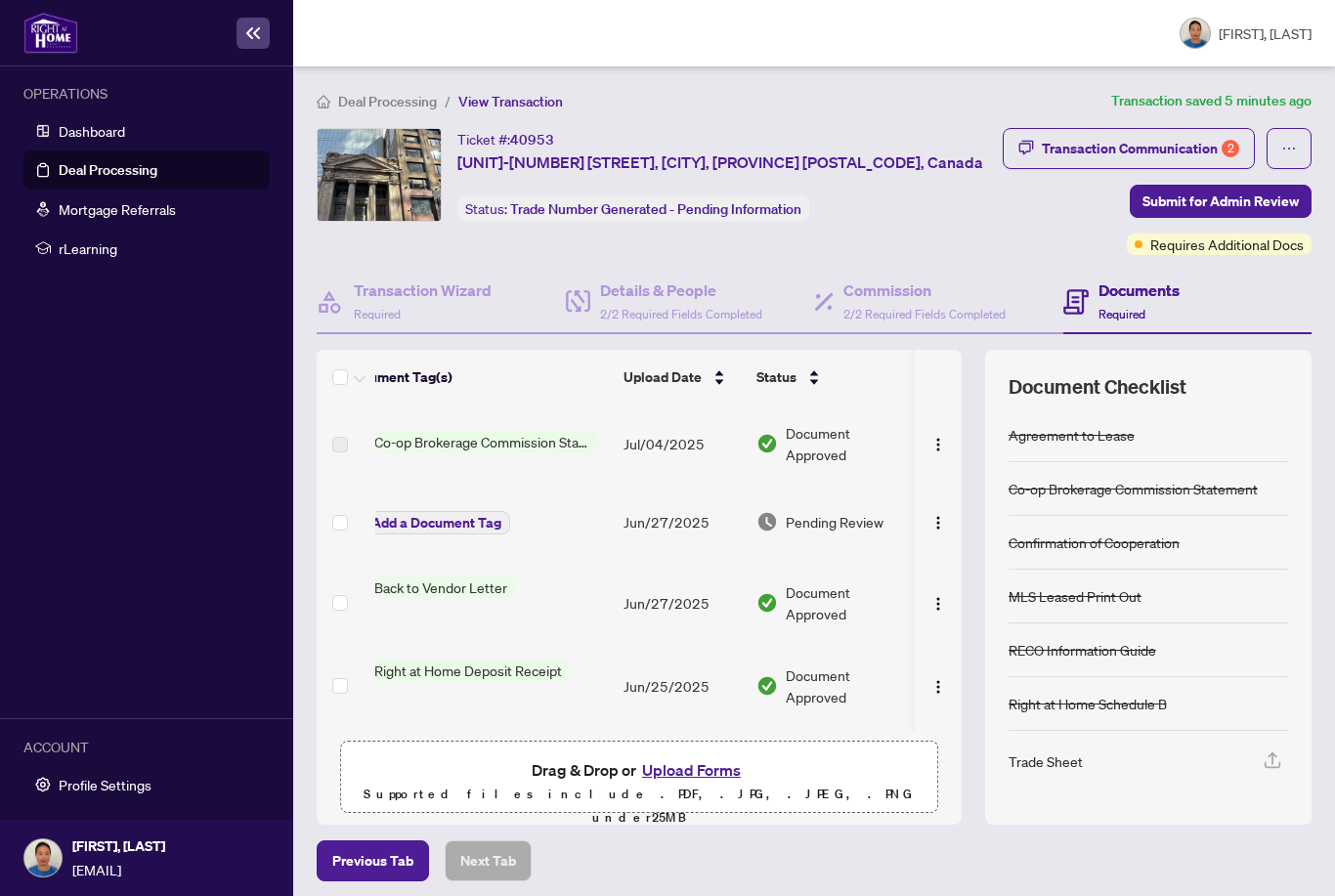 scroll, scrollTop: 0, scrollLeft: 0, axis: both 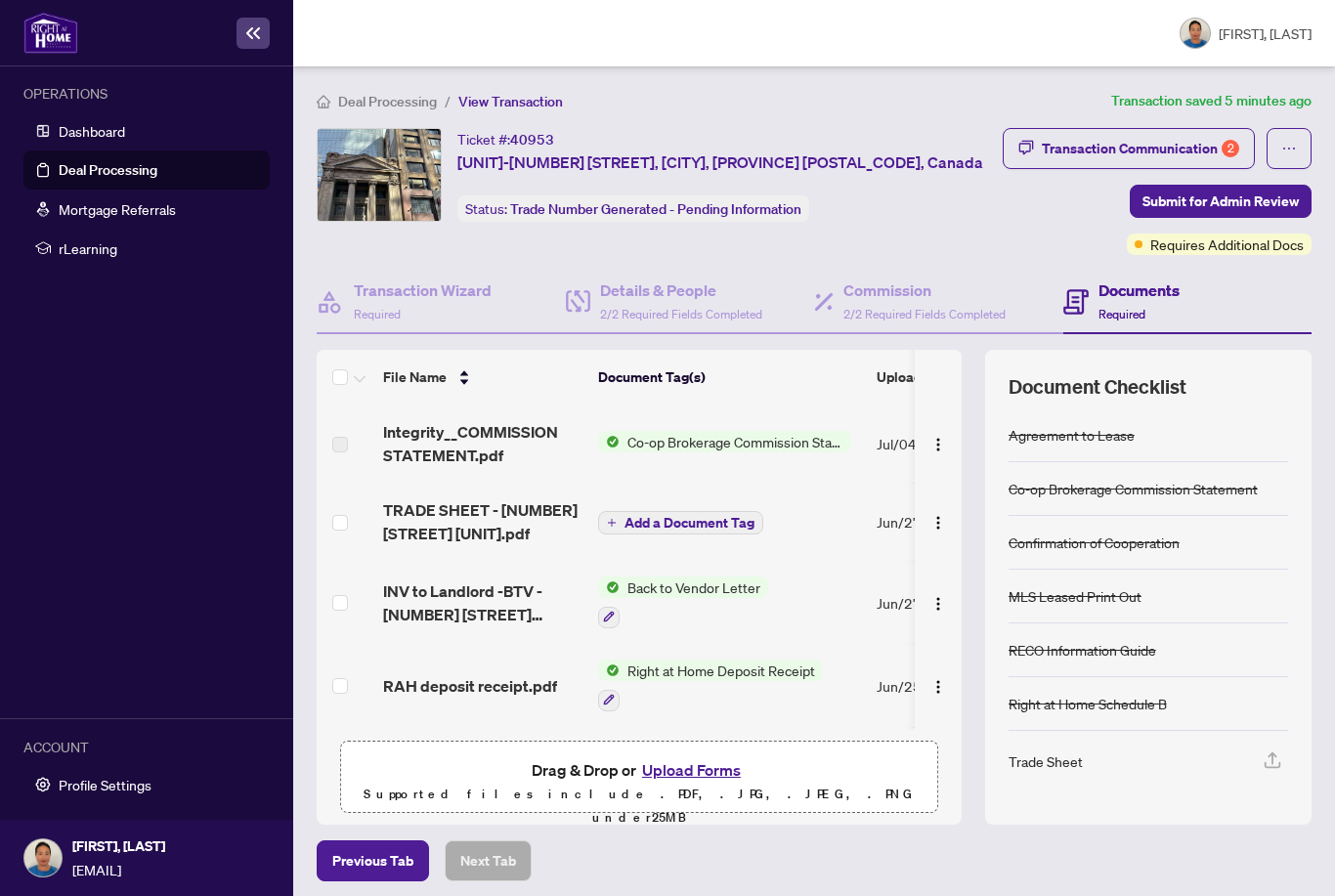 click on "Upload Forms" at bounding box center [691, 770] 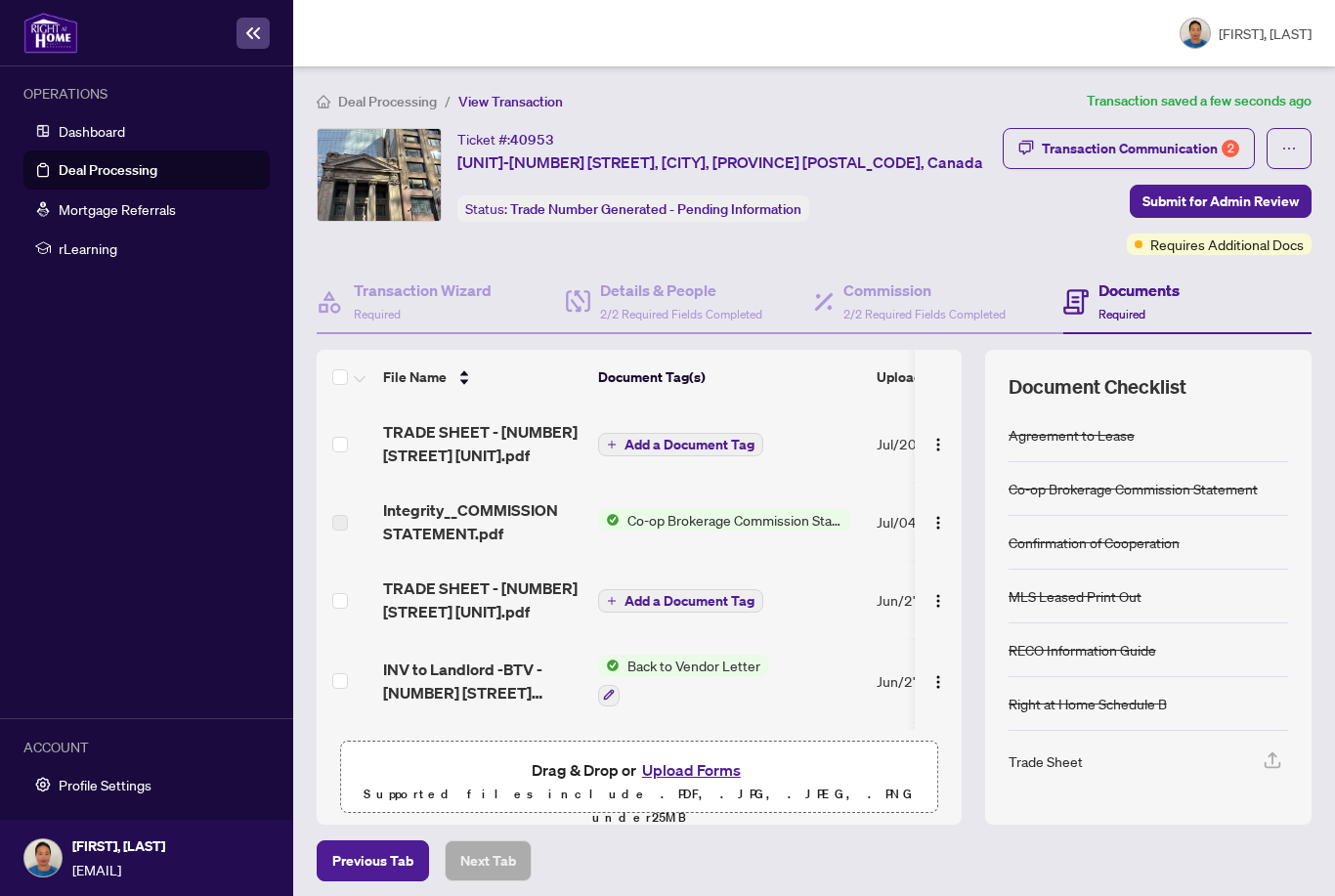 scroll, scrollTop: 0, scrollLeft: 0, axis: both 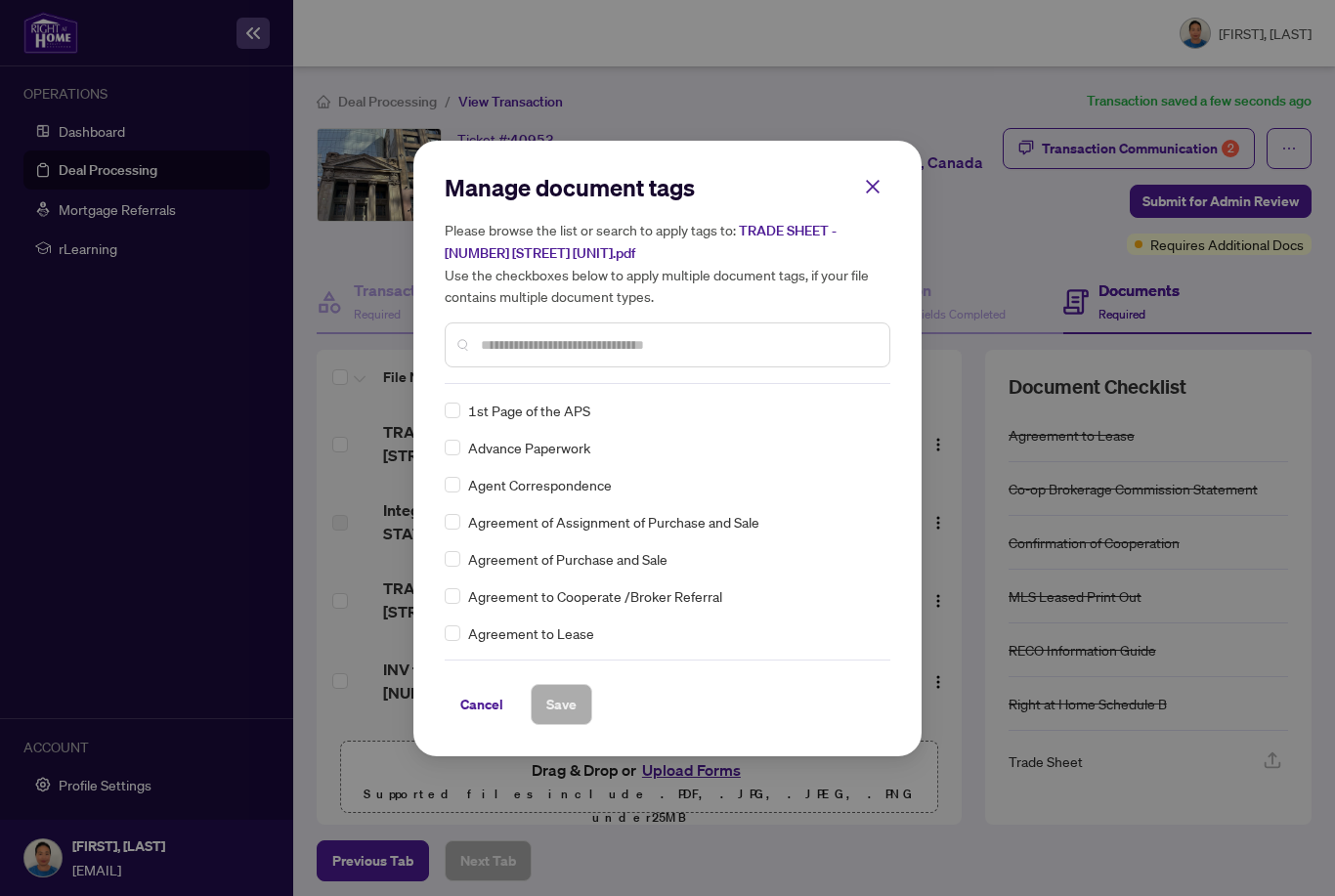 click at bounding box center (677, 345) 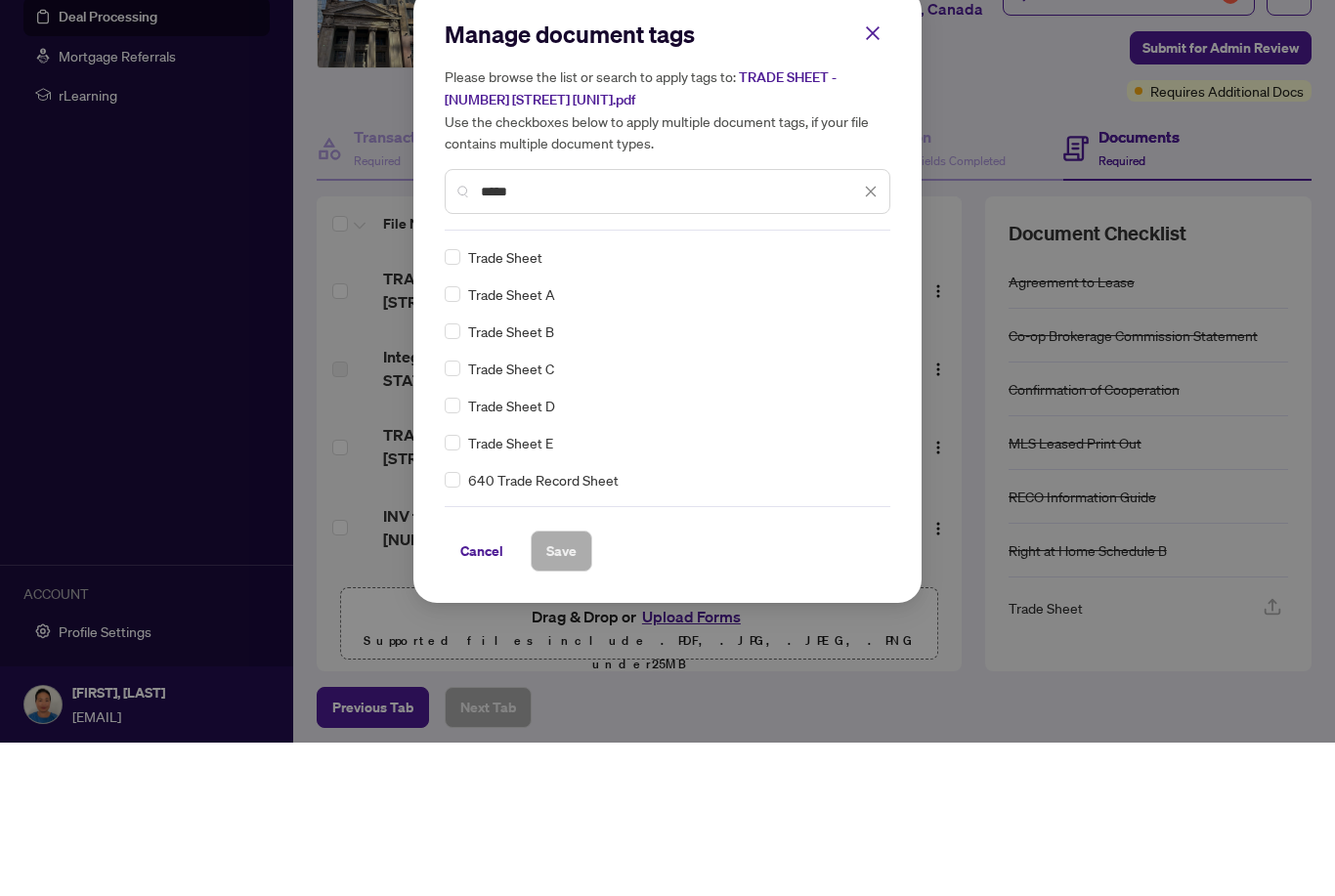 type on "*****" 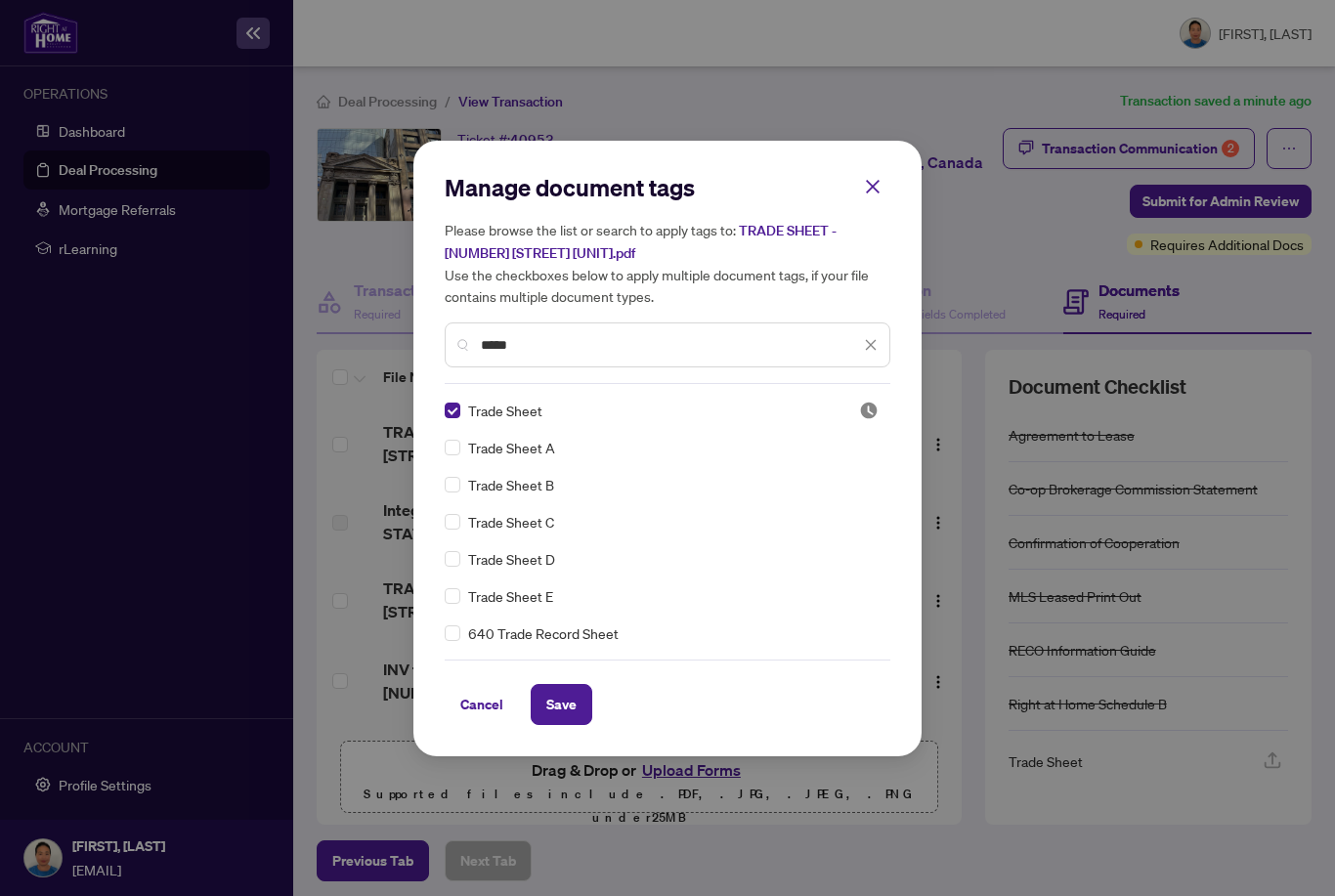 click on "Save" at bounding box center [561, 704] 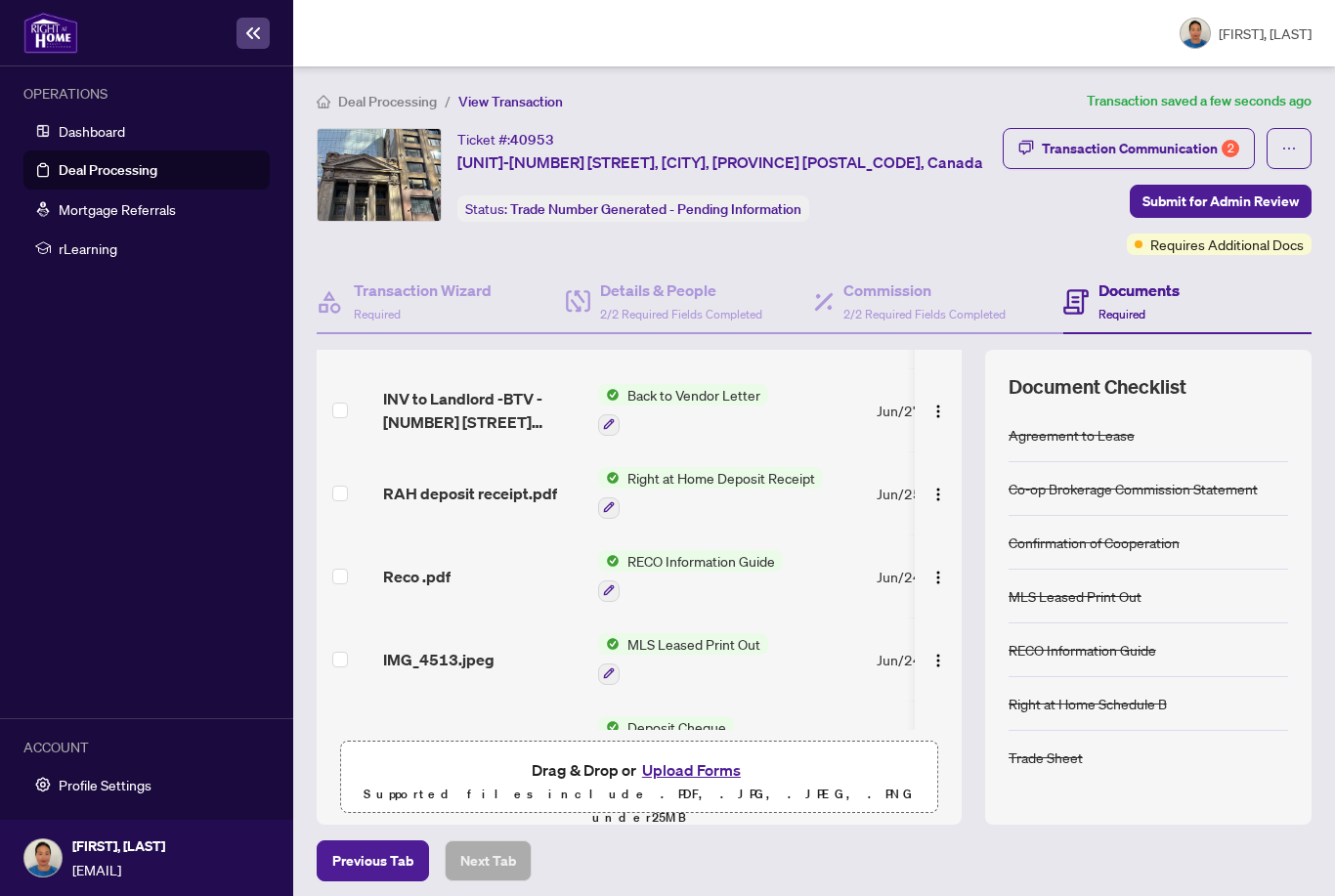 click on "Submit for Admin Review" at bounding box center [1221, 201] 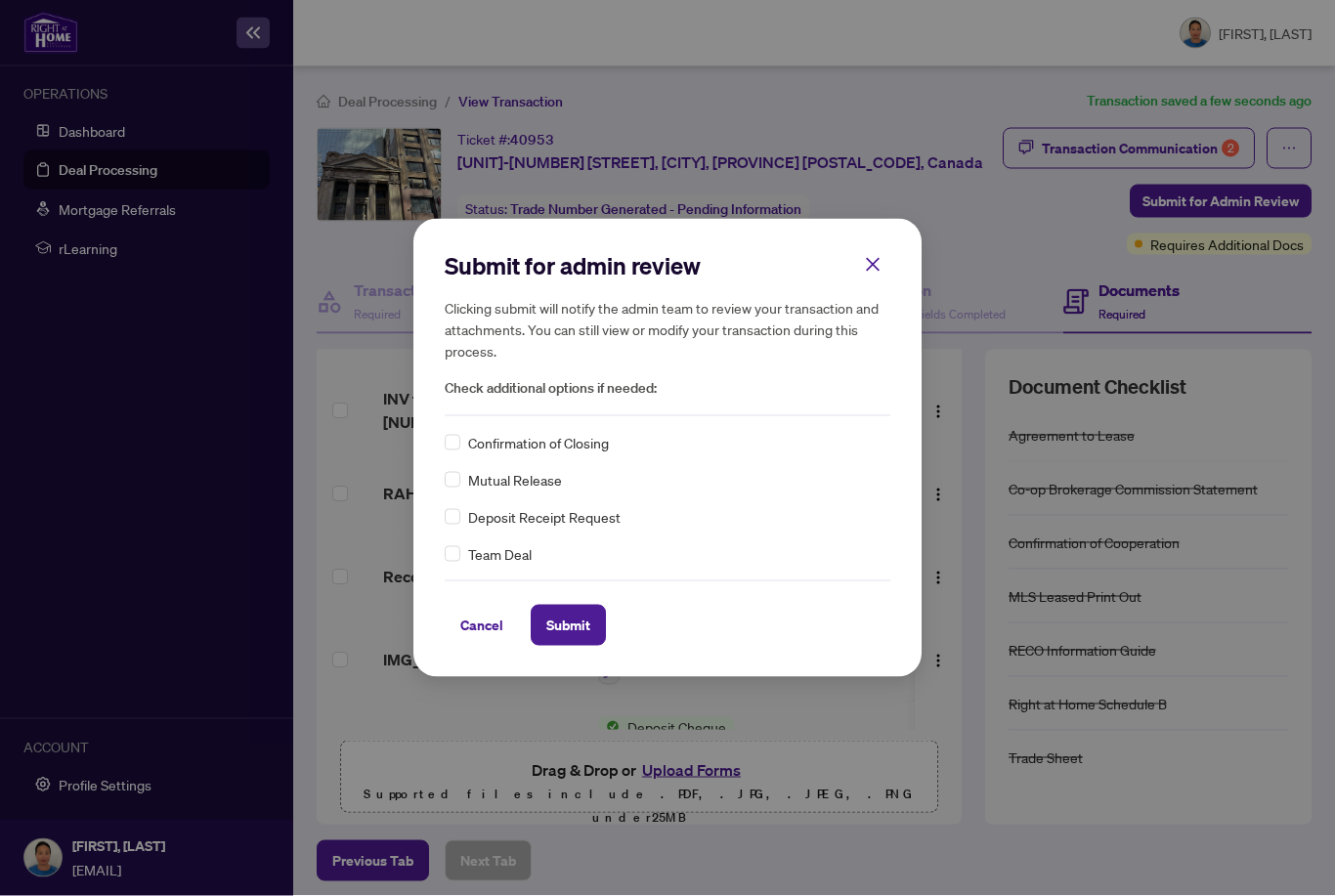 click on "Cancel" at bounding box center (482, 625) 